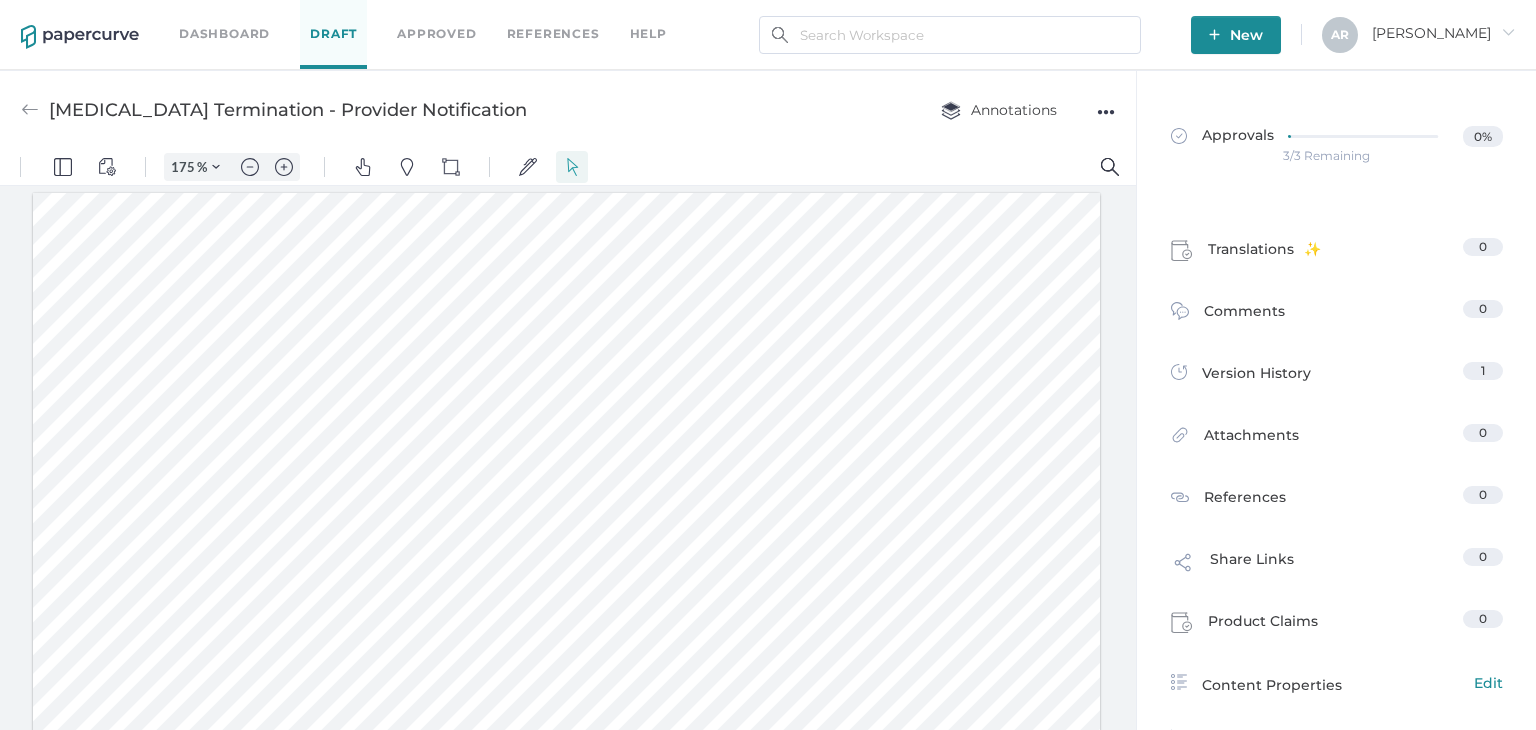 scroll, scrollTop: 0, scrollLeft: 0, axis: both 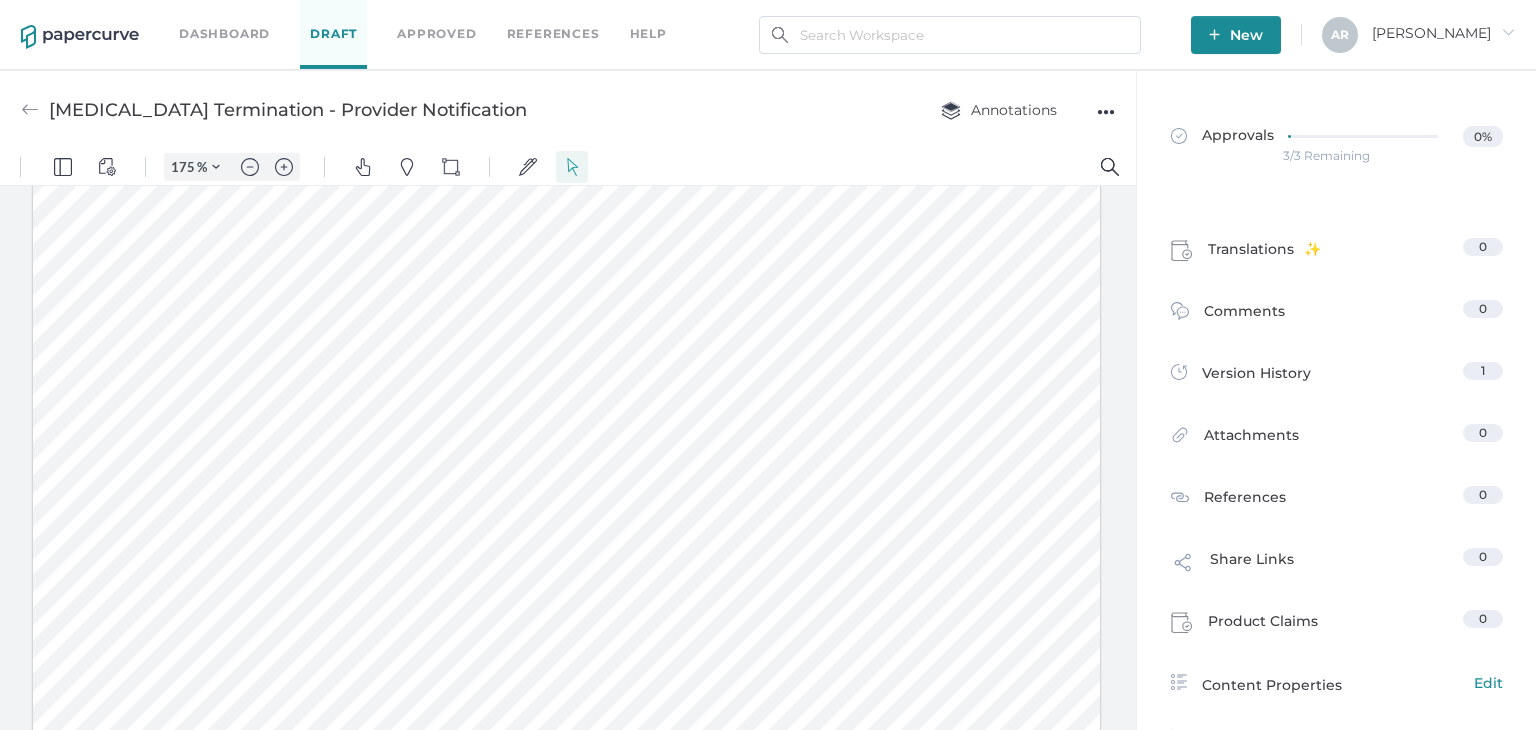 click at bounding box center (30, 110) 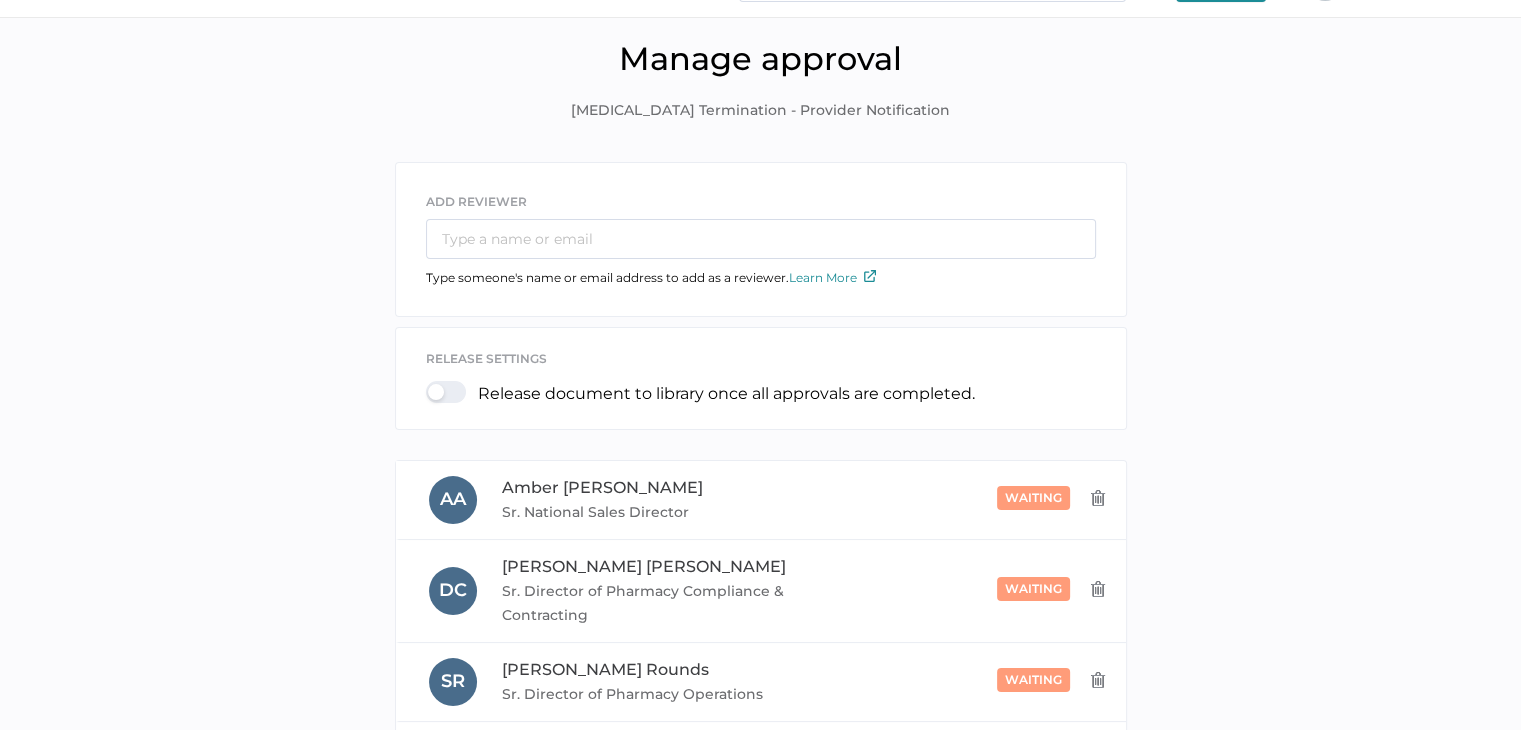 scroll, scrollTop: 0, scrollLeft: 0, axis: both 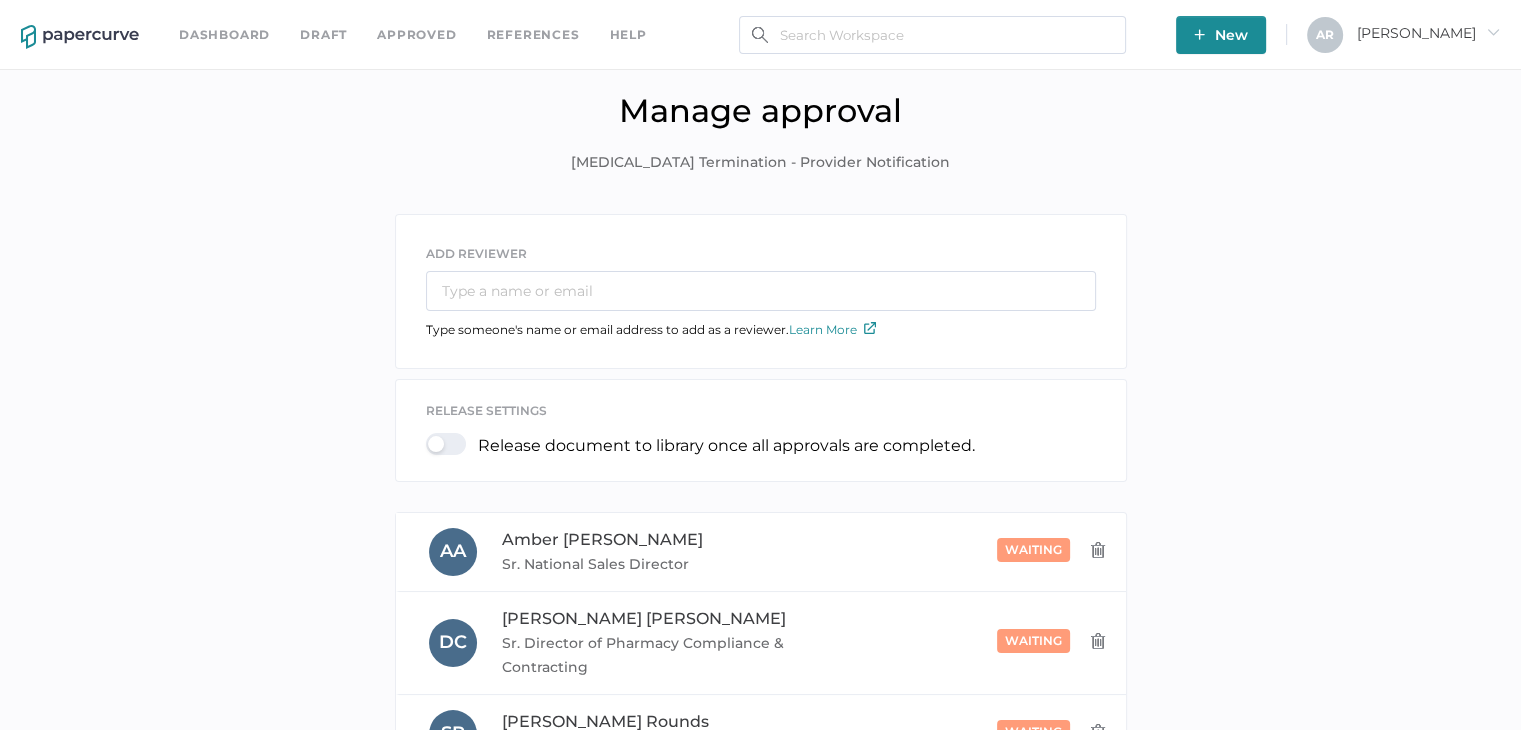 click on "Dashboard Draft Approved References help New A R Alexis arrow_right" at bounding box center [760, 35] 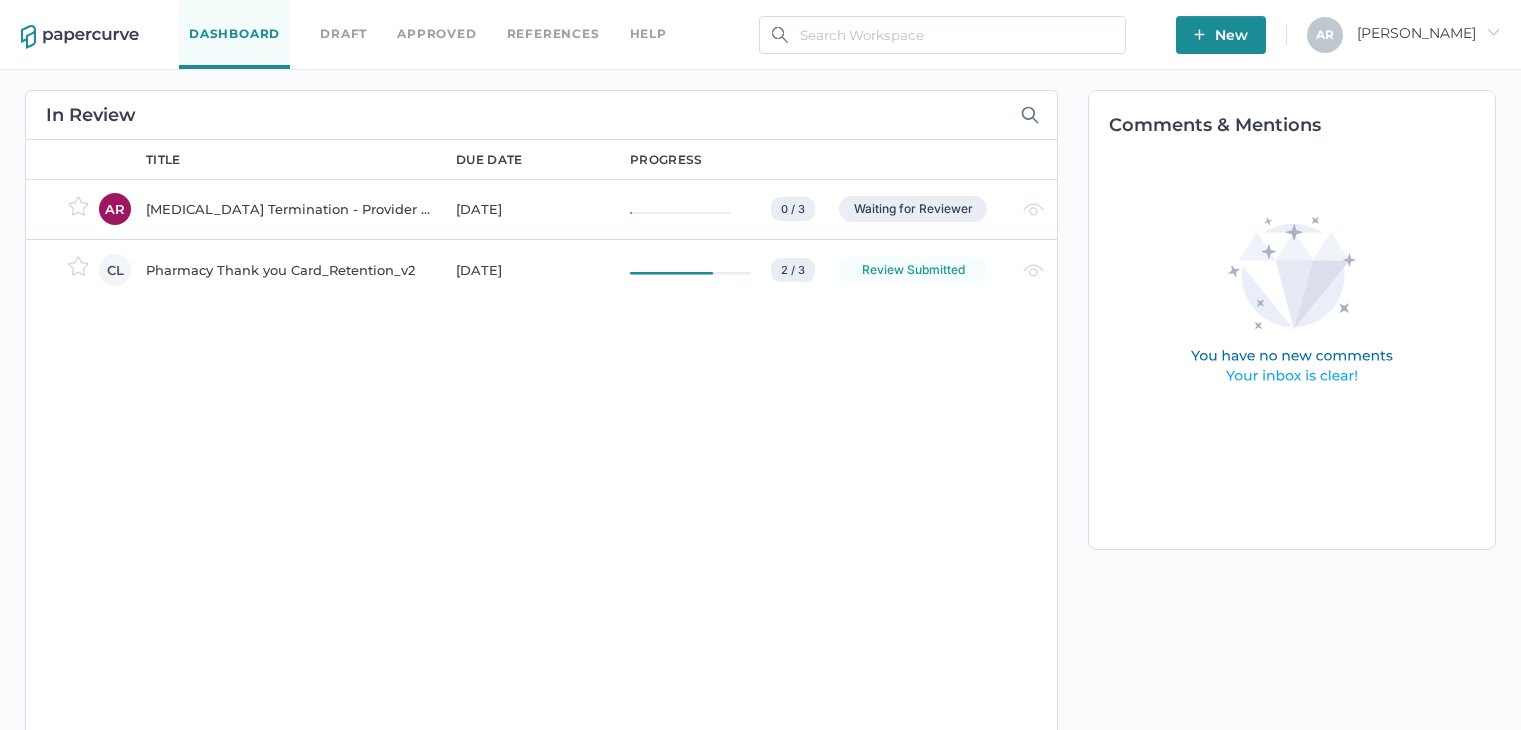 scroll, scrollTop: 0, scrollLeft: 0, axis: both 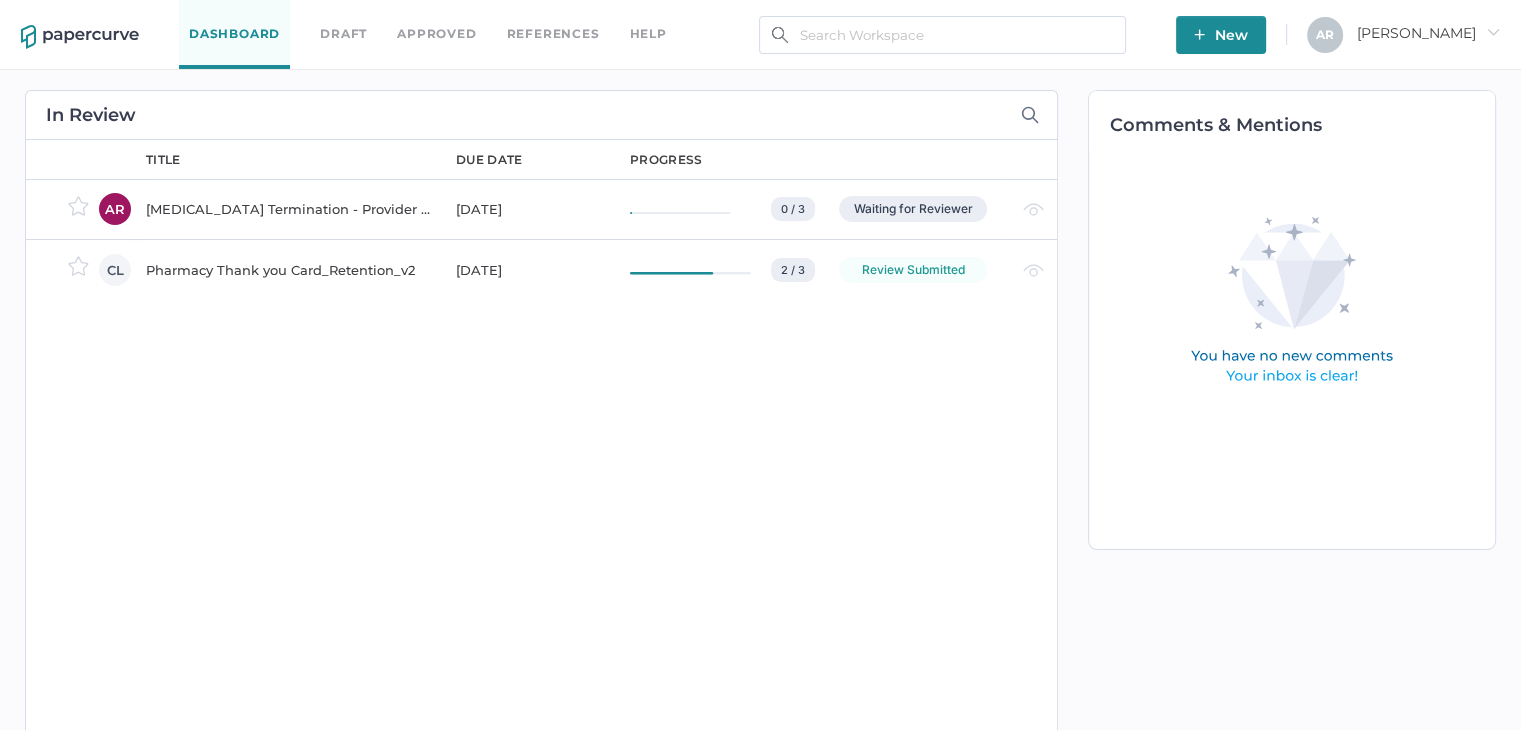 click on "New" at bounding box center [1221, 35] 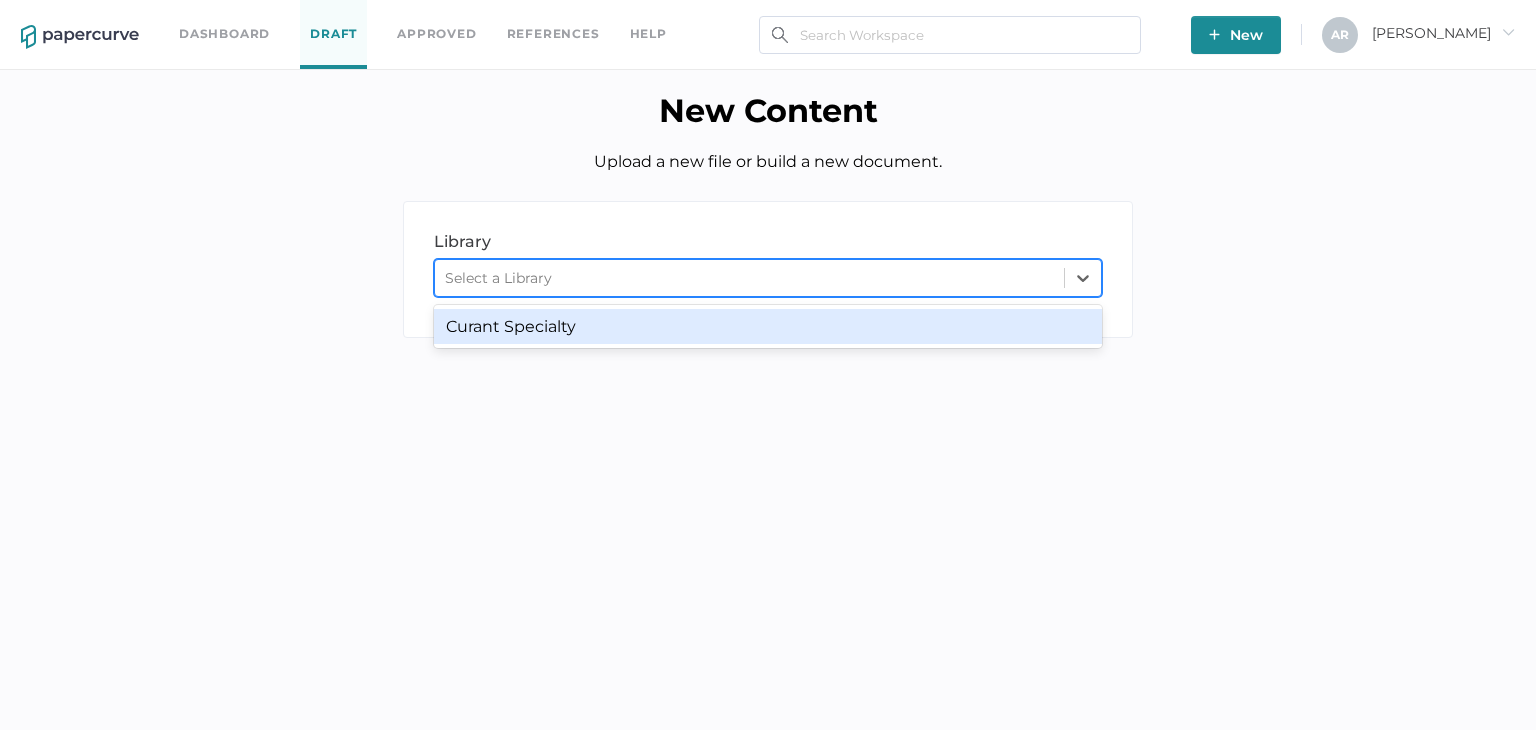 click on "Select a Library" at bounding box center (768, 278) 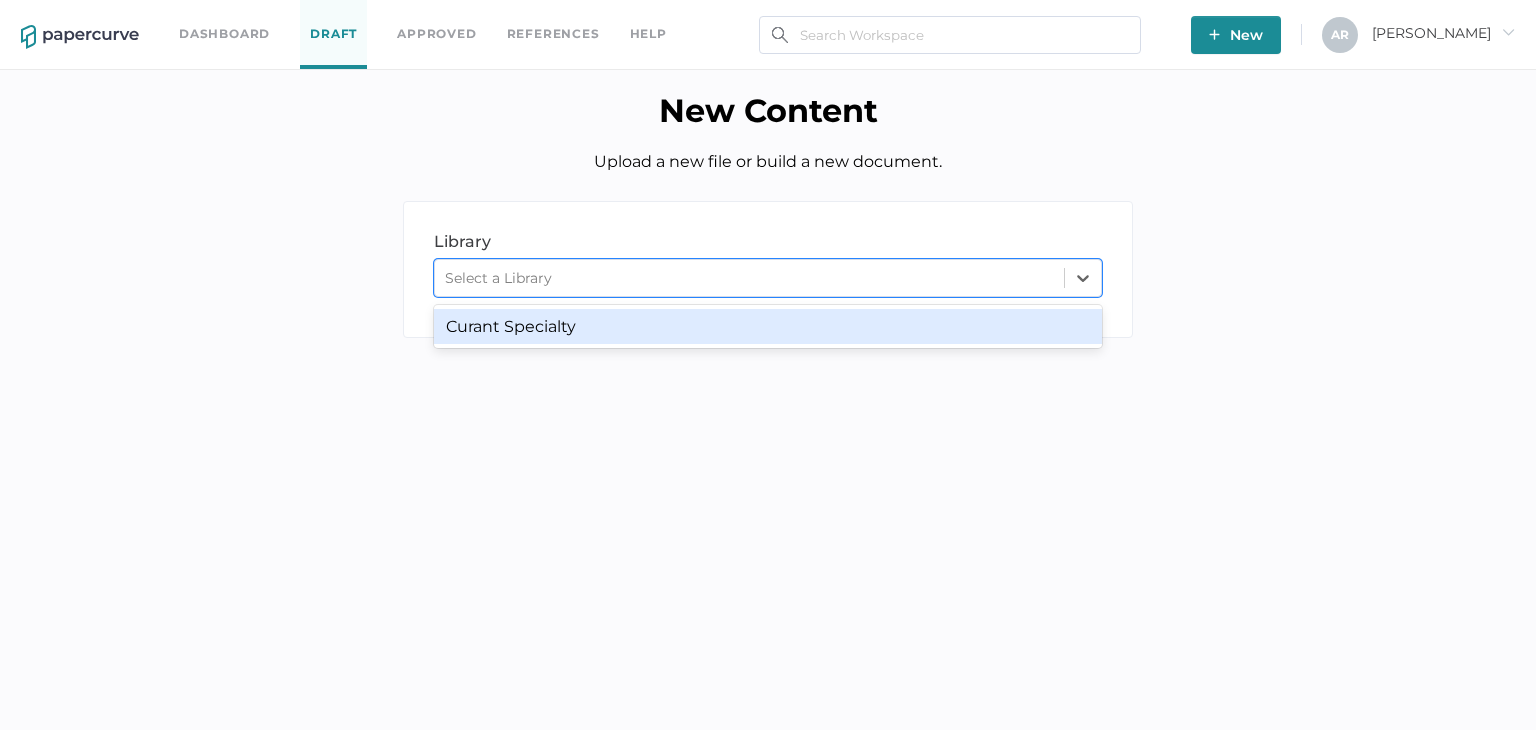 click on "Curant Specialty" at bounding box center (768, 326) 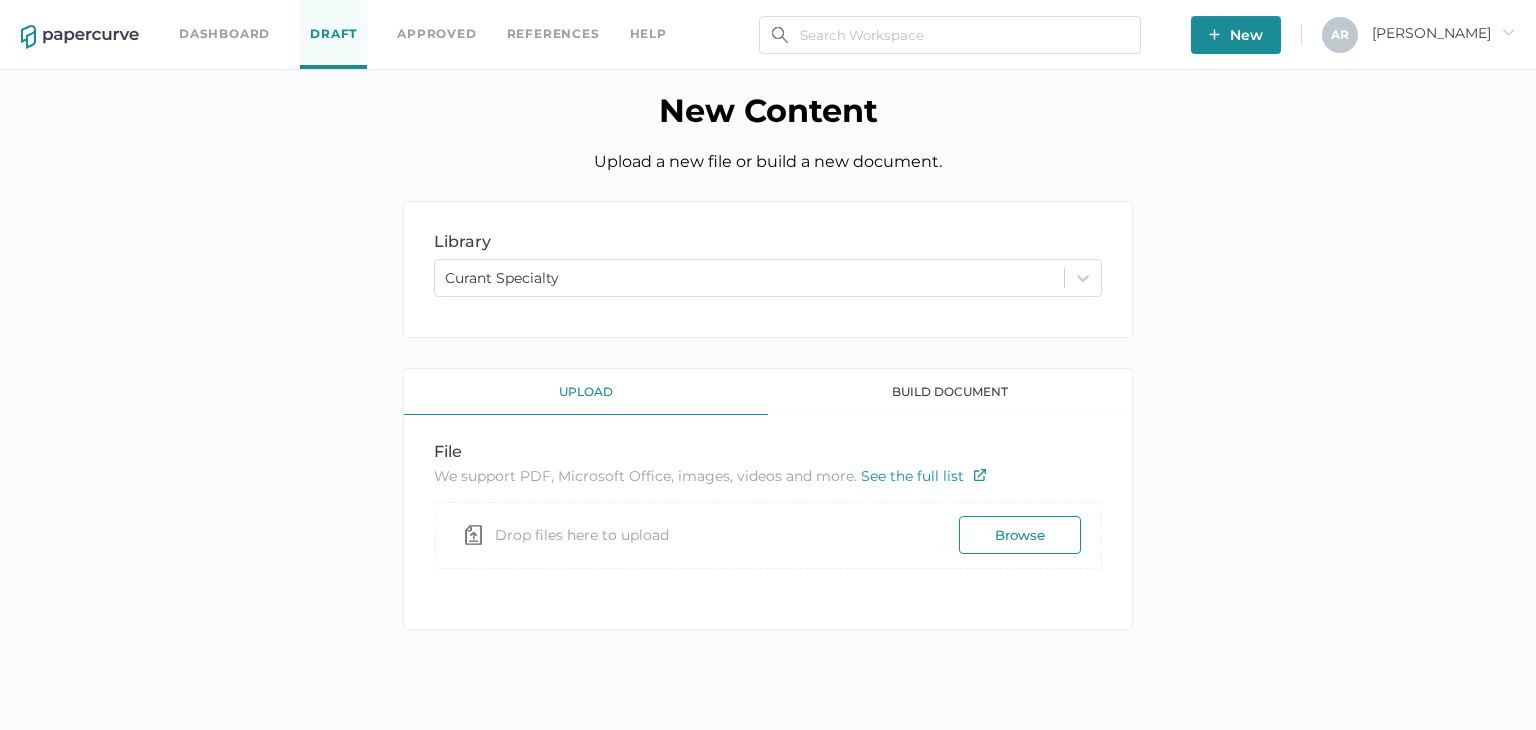 click on "Browse" at bounding box center (1020, 535) 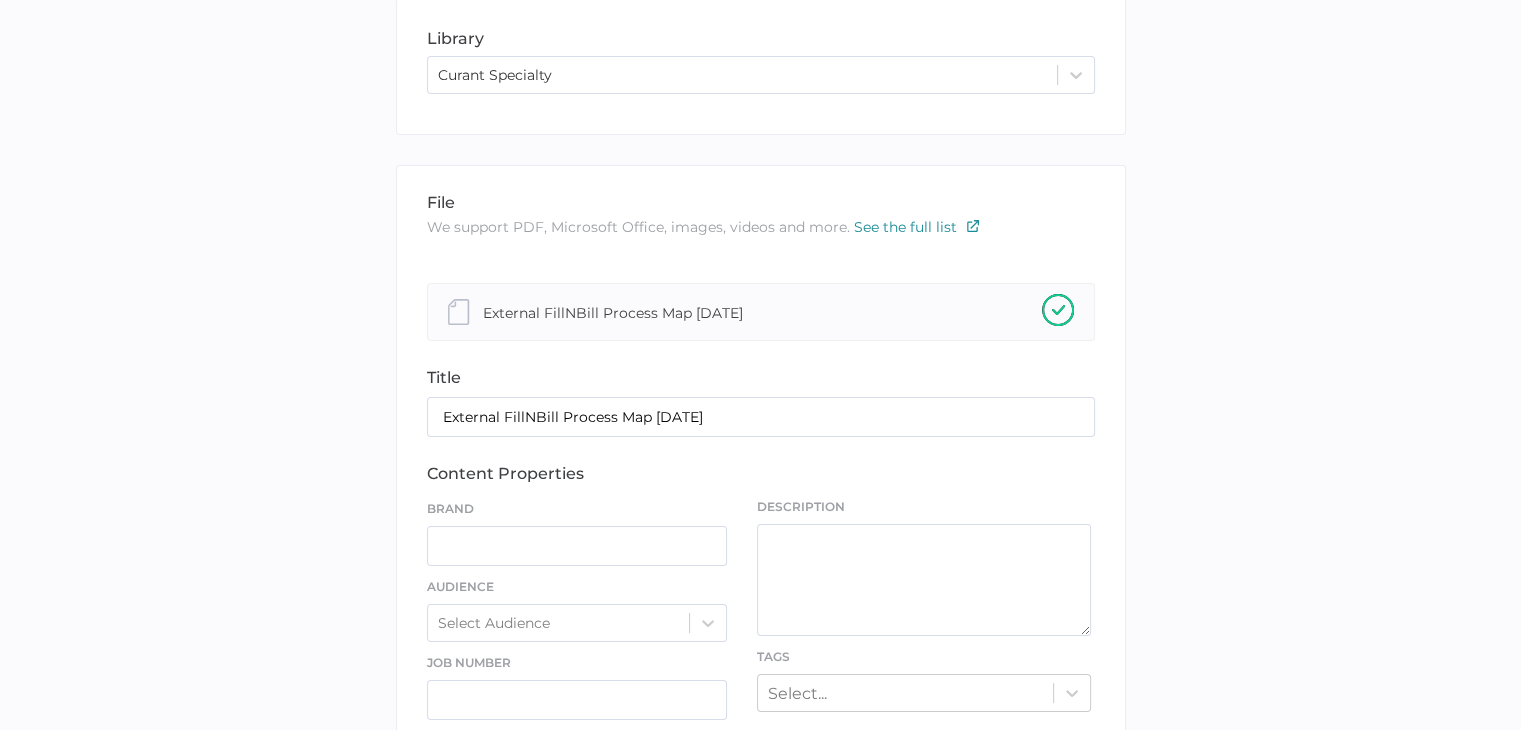 scroll, scrollTop: 204, scrollLeft: 0, axis: vertical 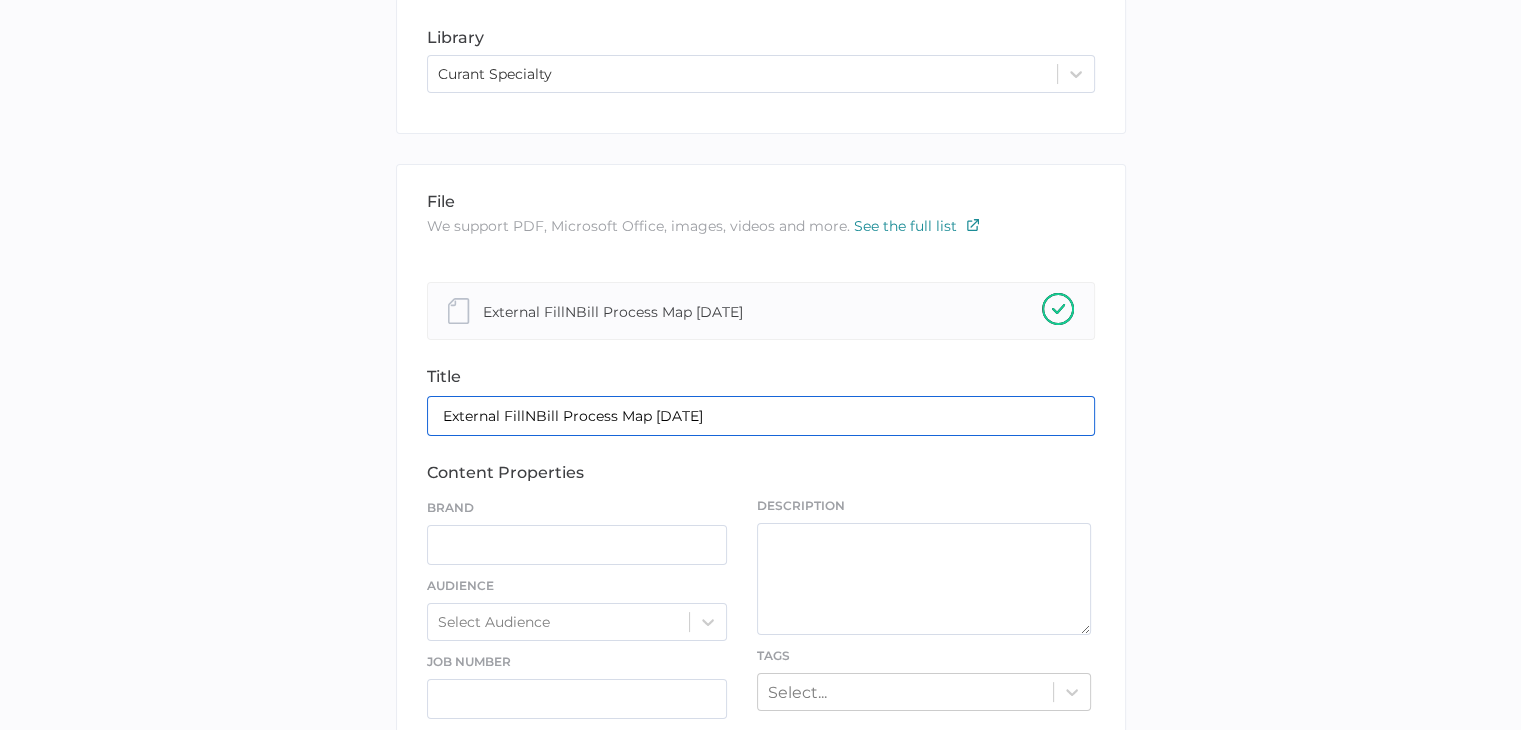 click on "External FillNBill Process Map 5-16-2024" at bounding box center [761, 416] 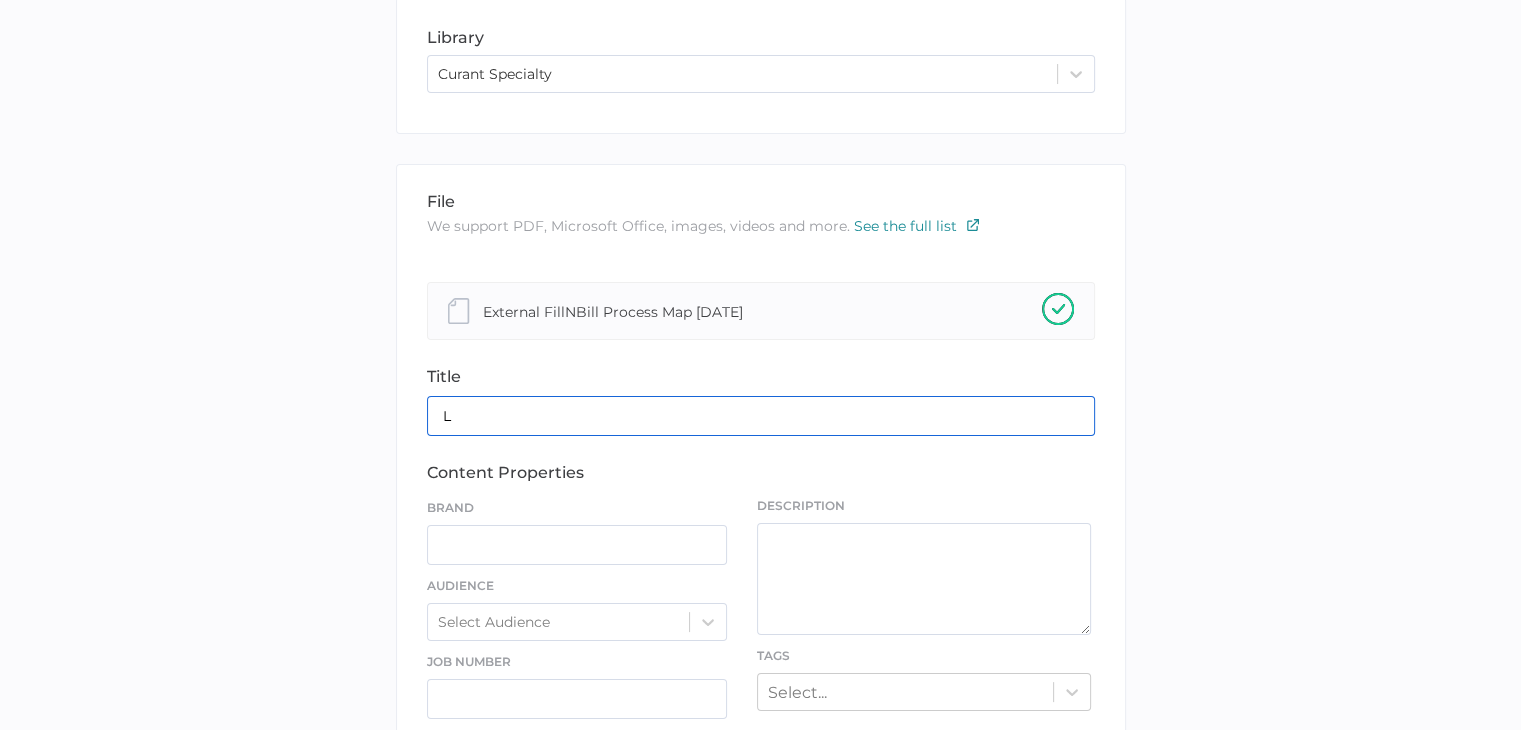 click on "L" at bounding box center [761, 416] 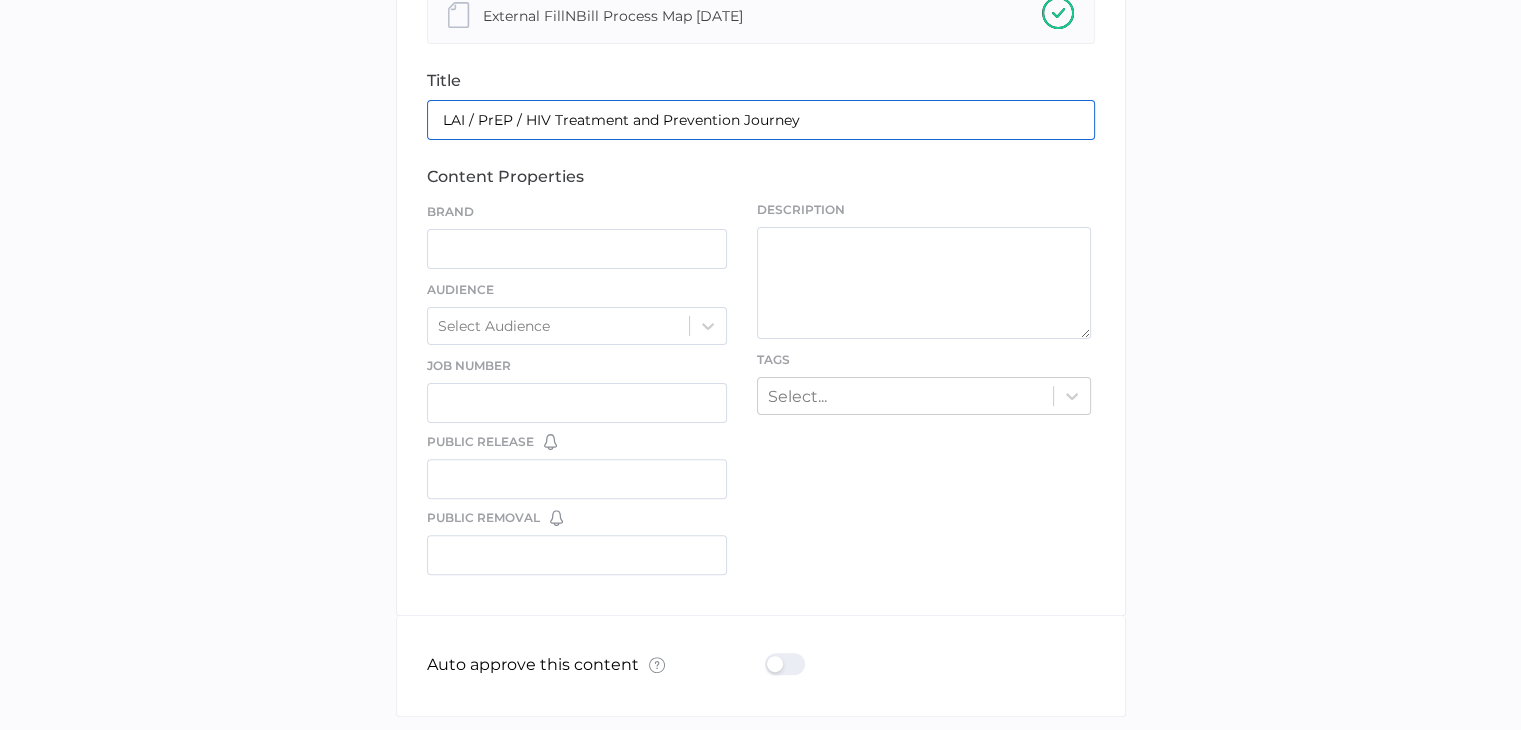 scroll, scrollTop: 503, scrollLeft: 0, axis: vertical 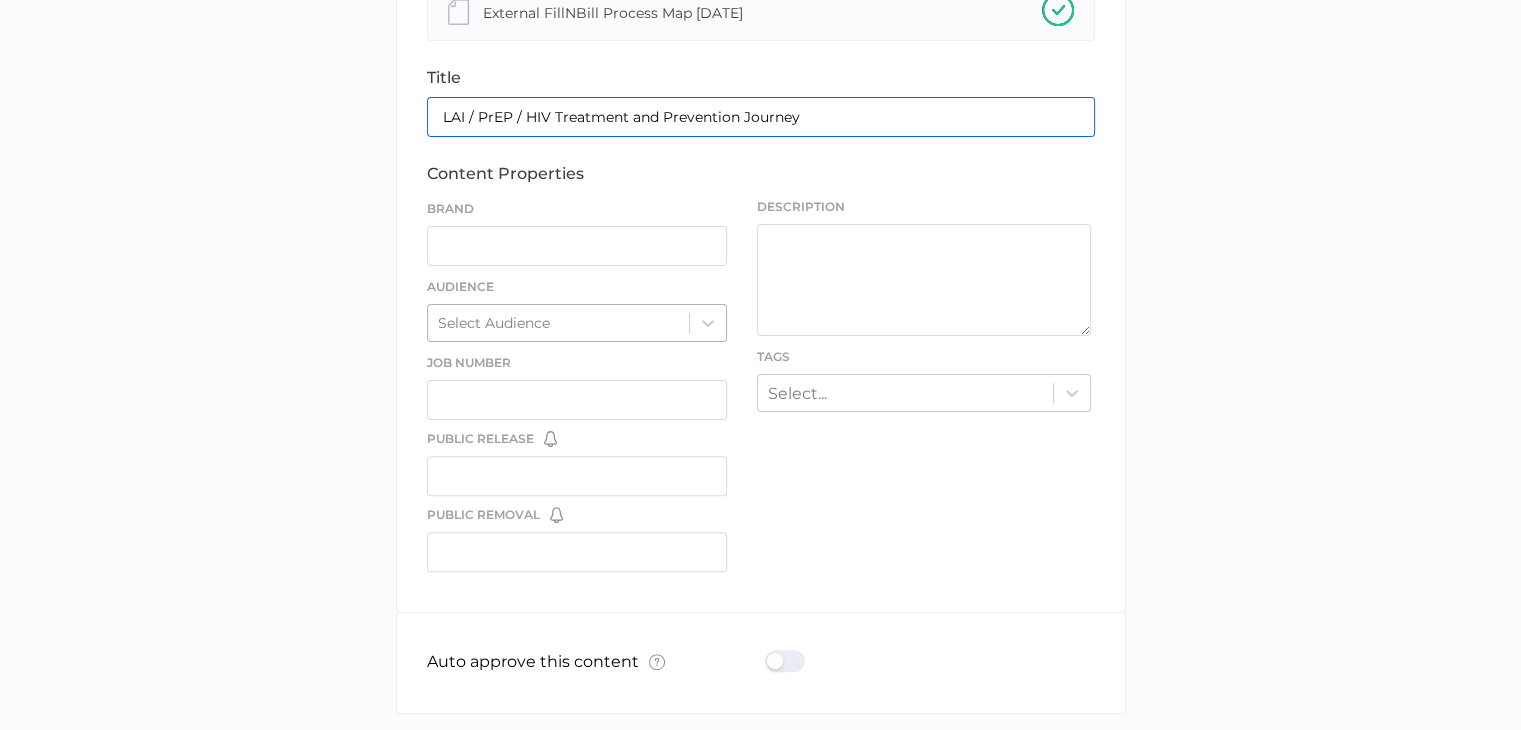 type on "LAI / PrEP / HIV Treatment and Prevention Journey" 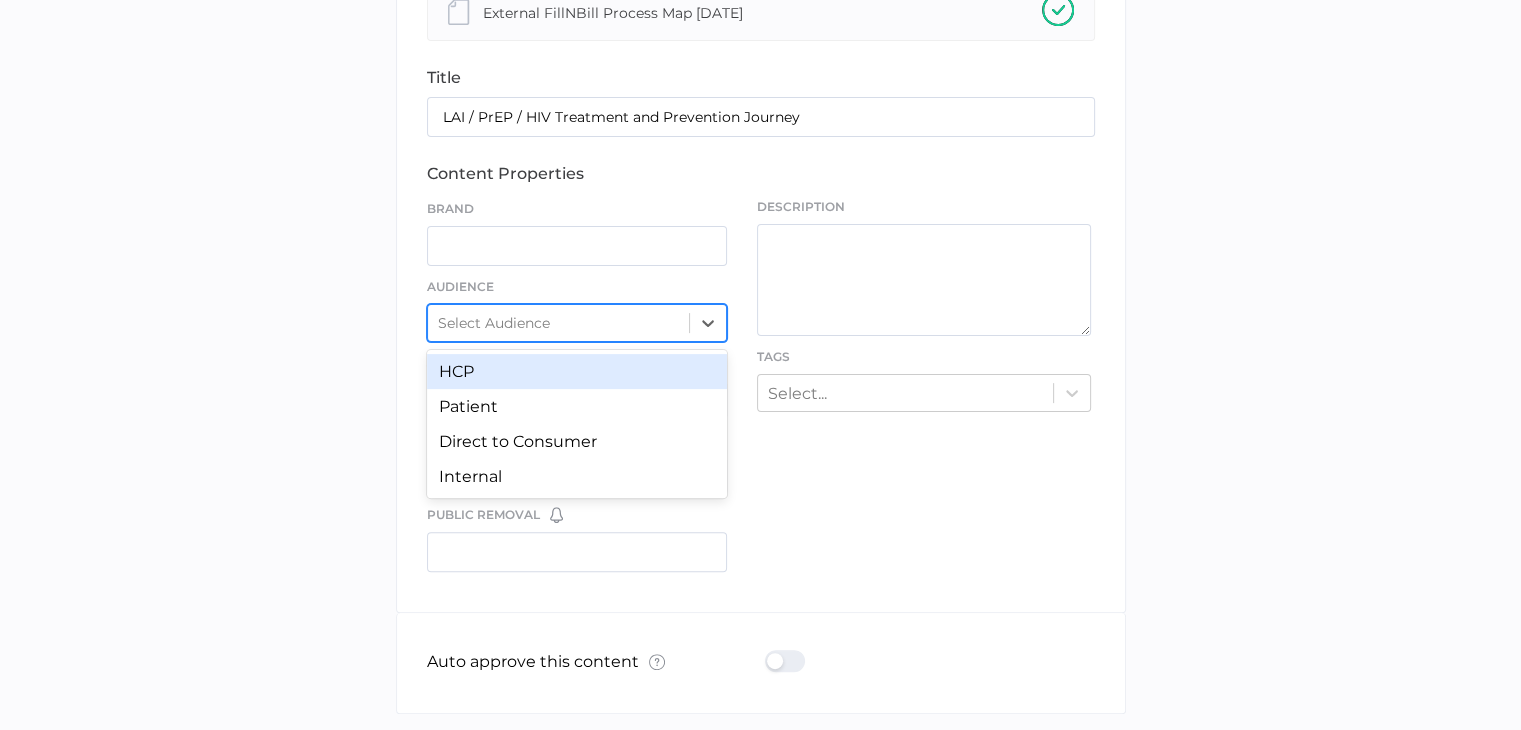click on "Select Audience" at bounding box center [559, 323] 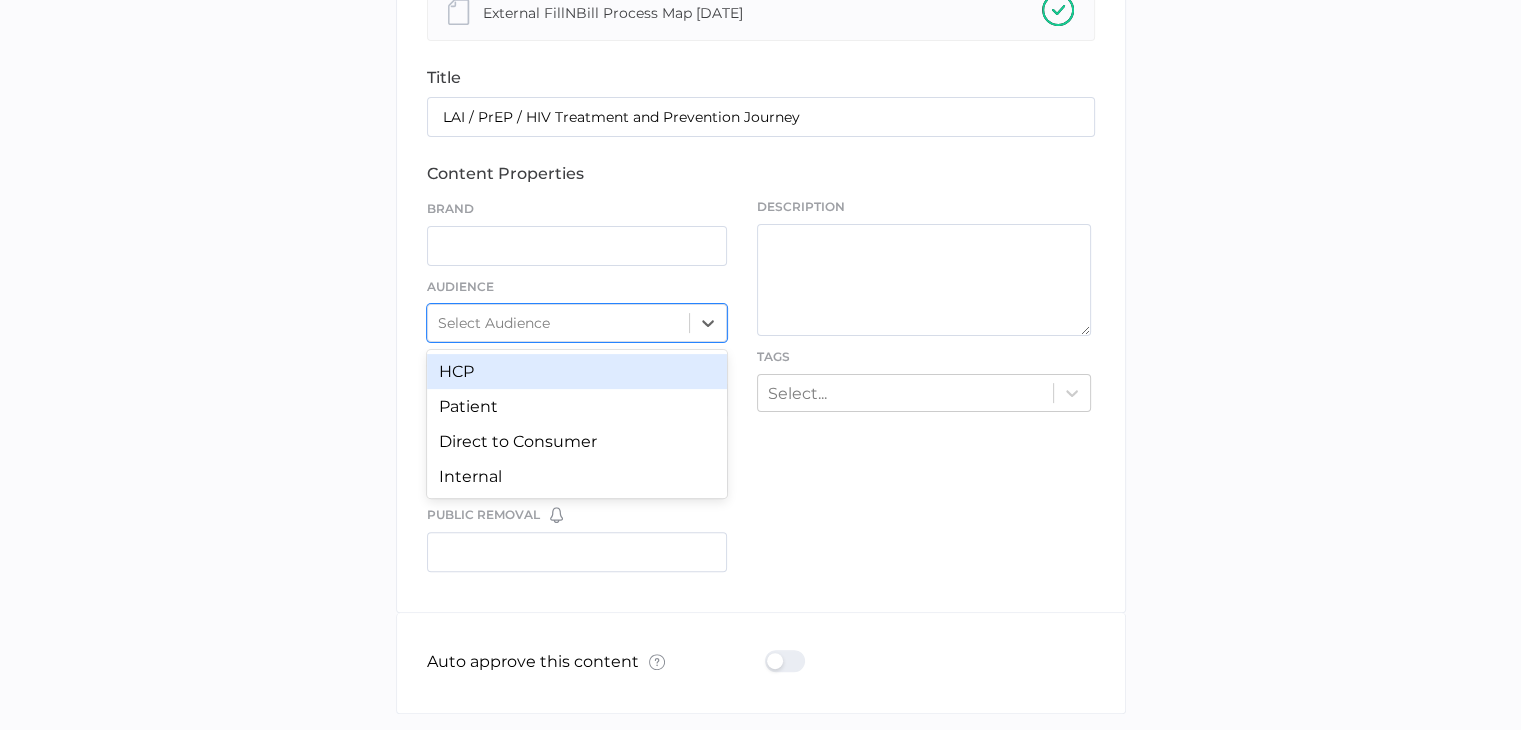 click on "HCP" at bounding box center (577, 371) 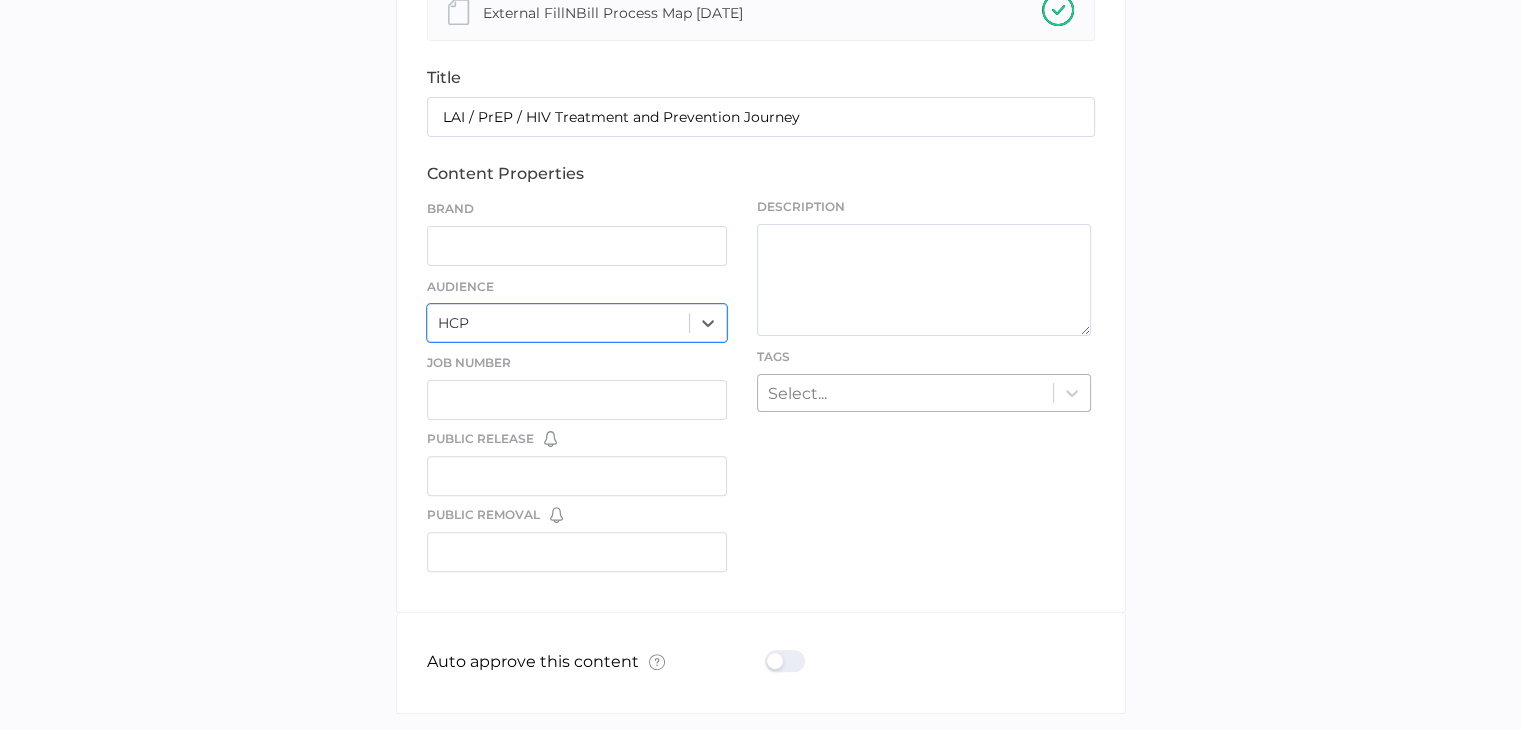 click on "Select..." at bounding box center (905, 392) 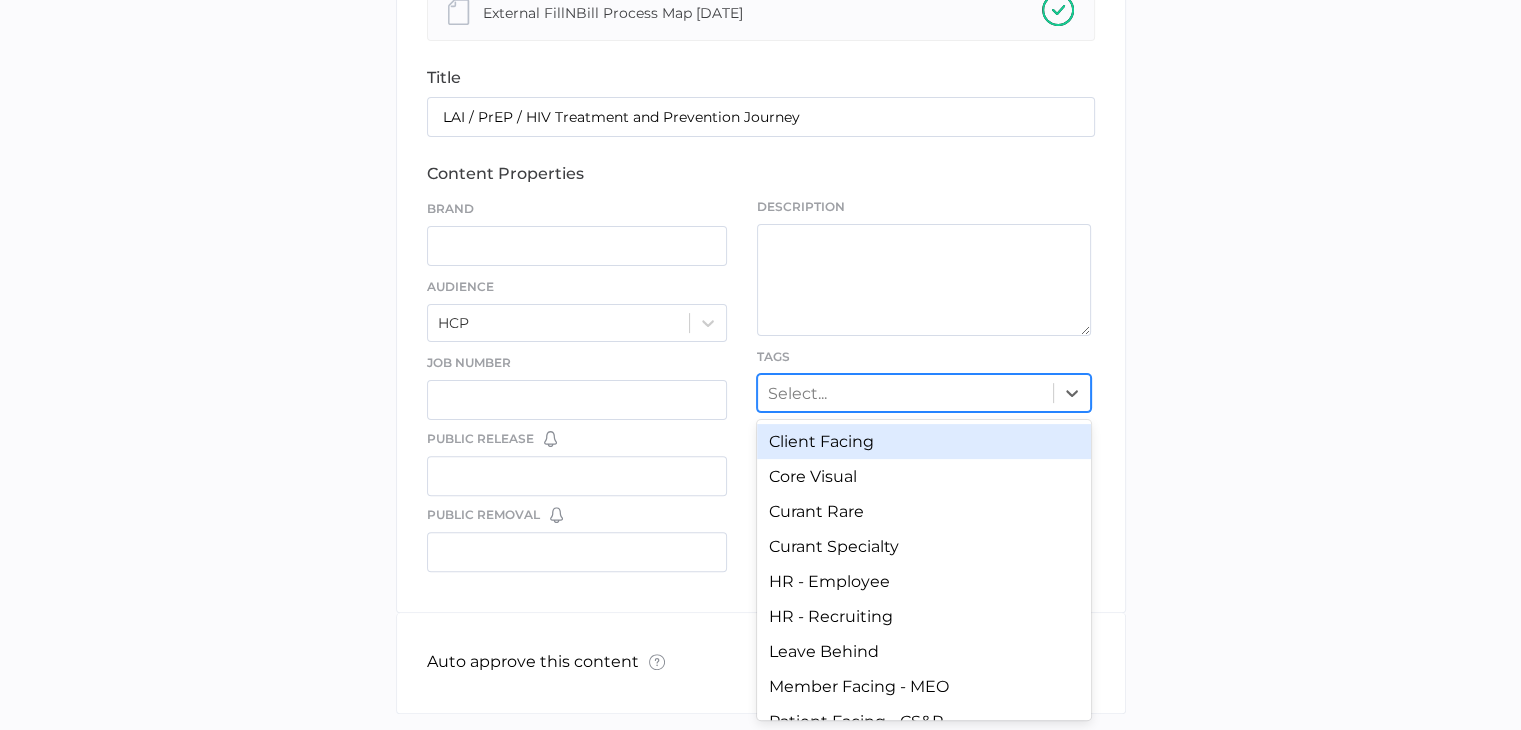 click on "Client Facing" at bounding box center (924, 441) 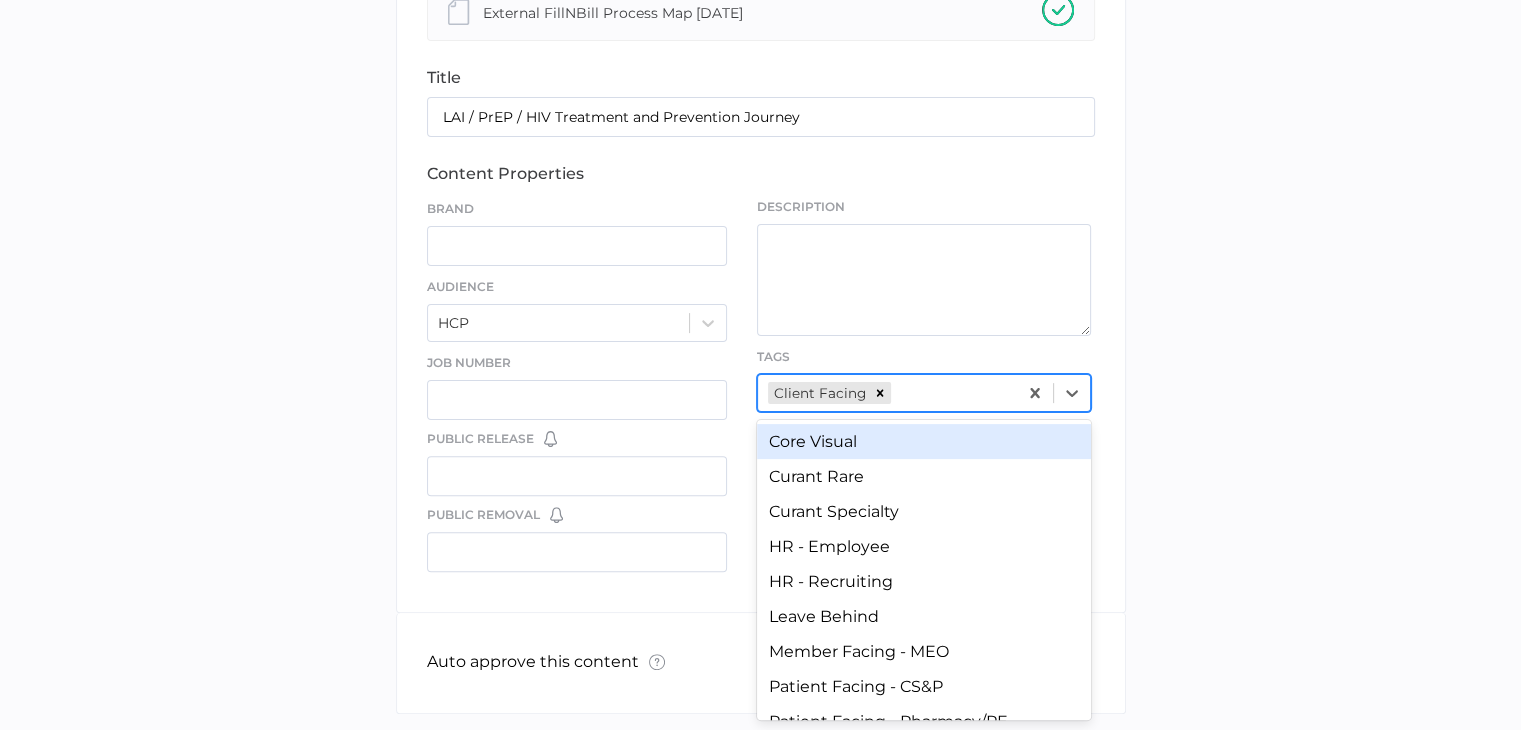 click on "Client Facing" at bounding box center (887, 392) 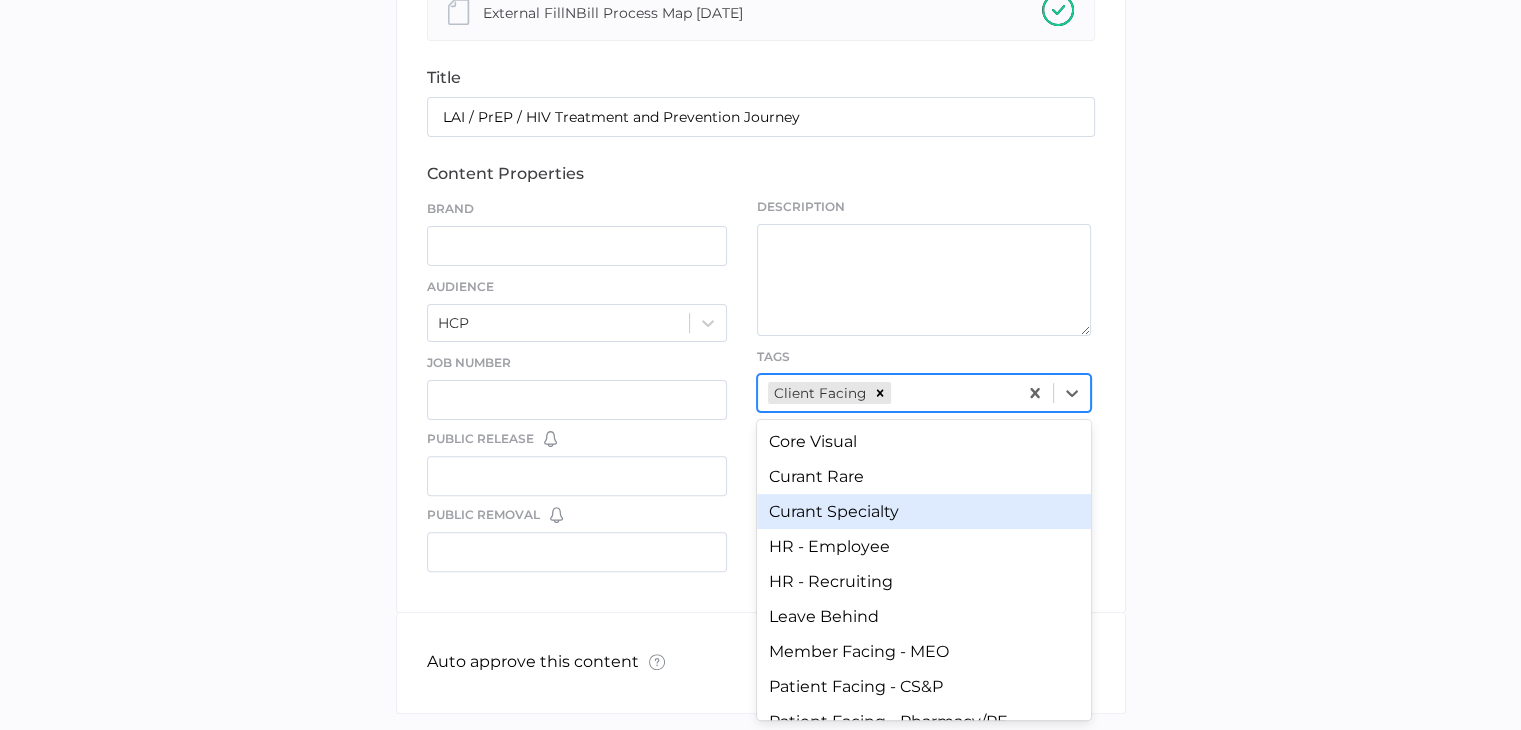 click on "Curant Specialty" at bounding box center (924, 511) 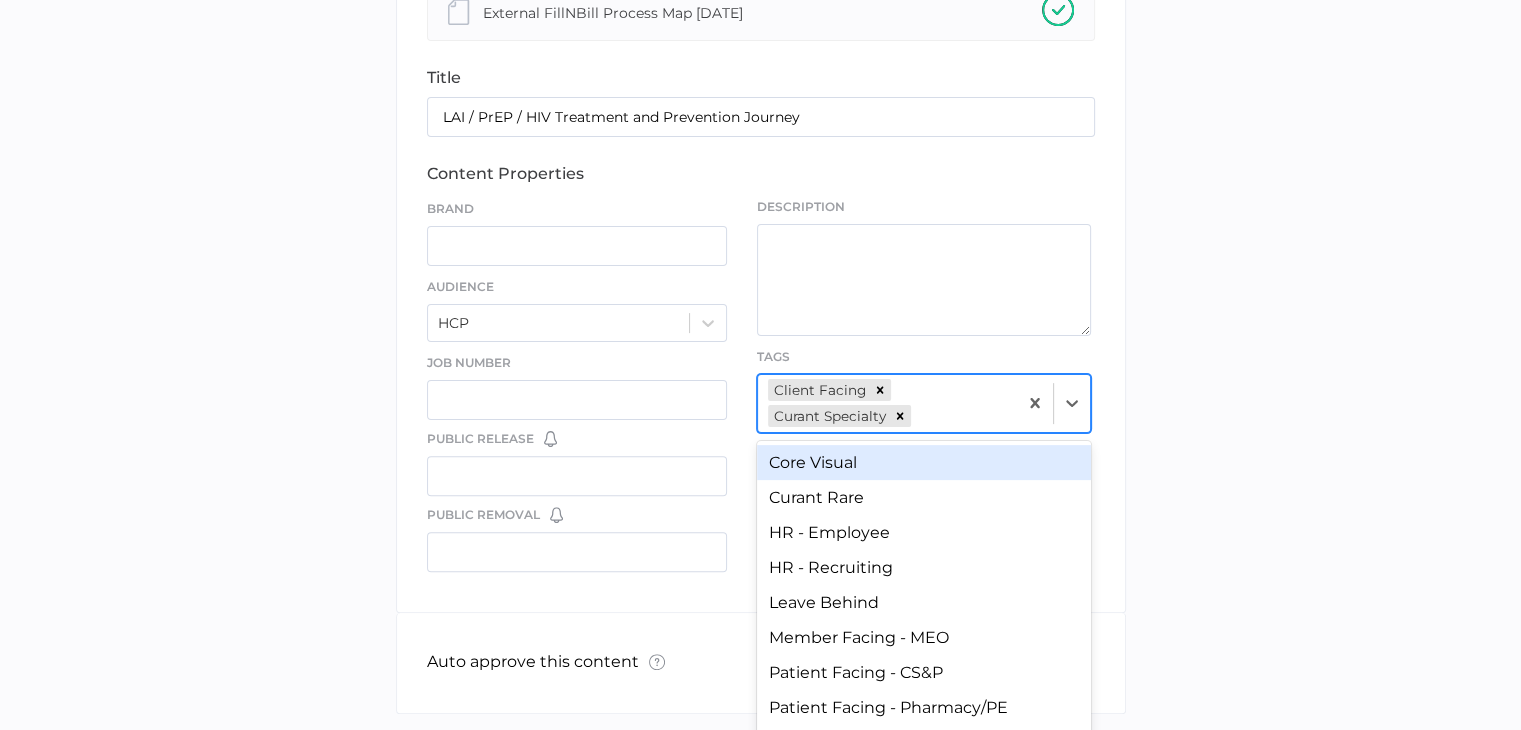 scroll, scrollTop: 514, scrollLeft: 0, axis: vertical 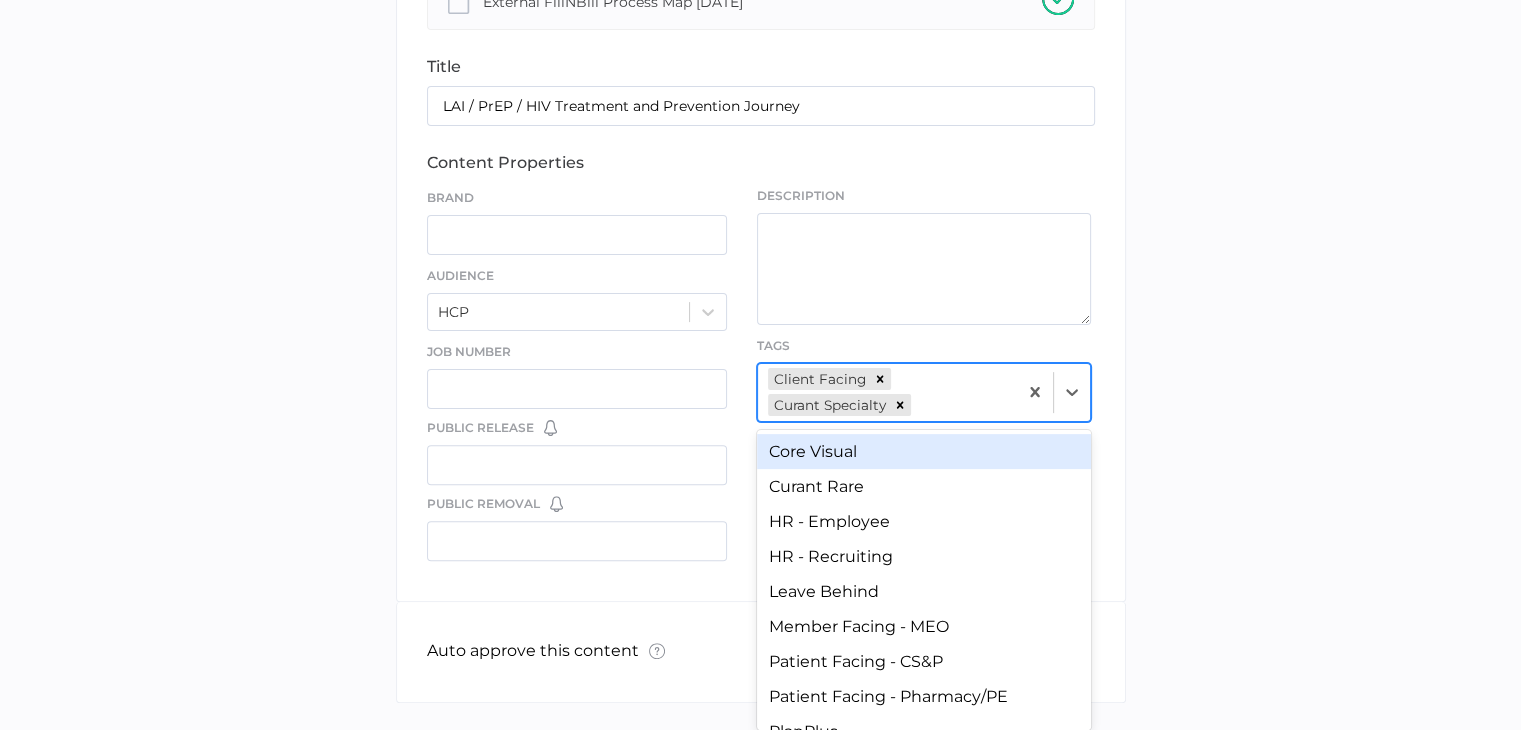 click on "Client Facing Curant Specialty" at bounding box center (887, 392) 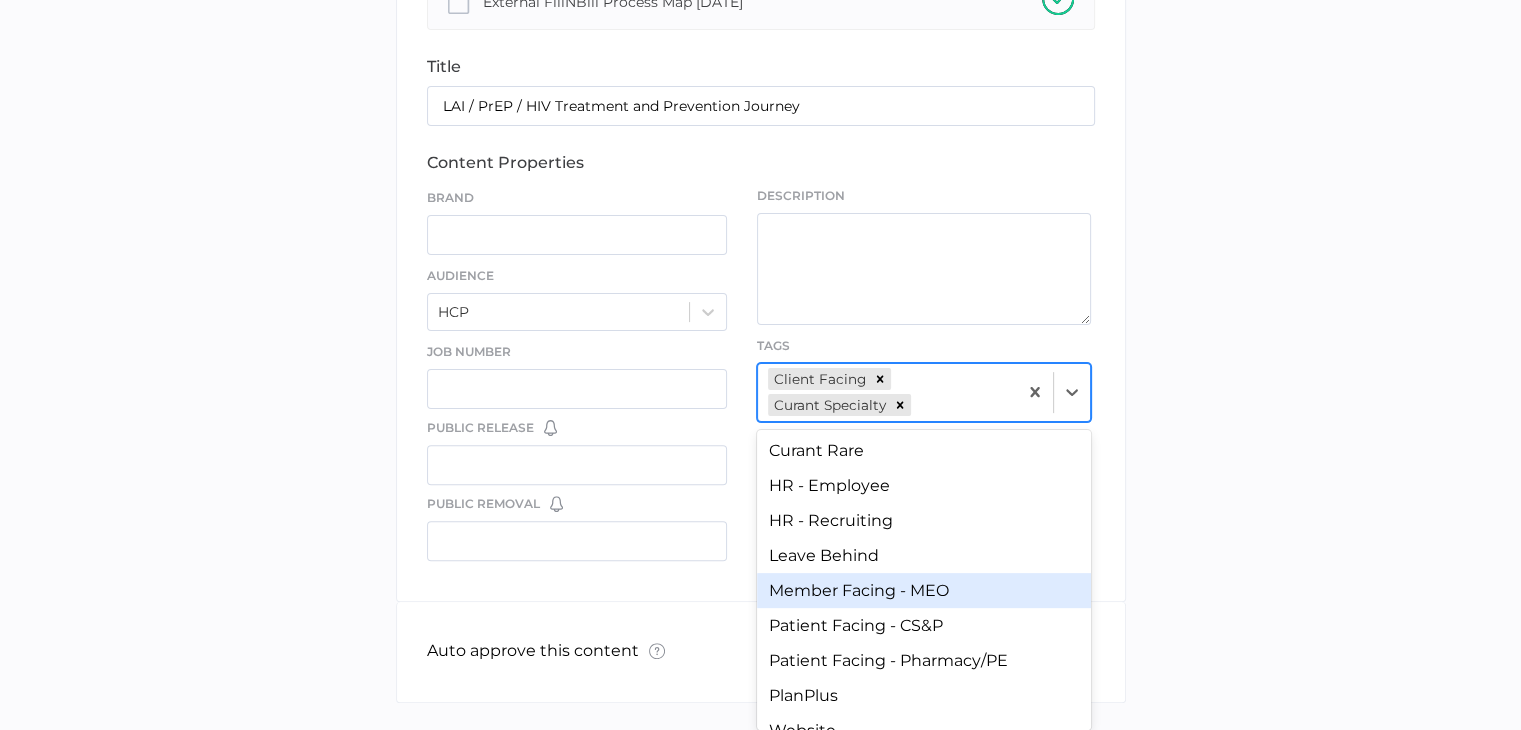 scroll, scrollTop: 60, scrollLeft: 0, axis: vertical 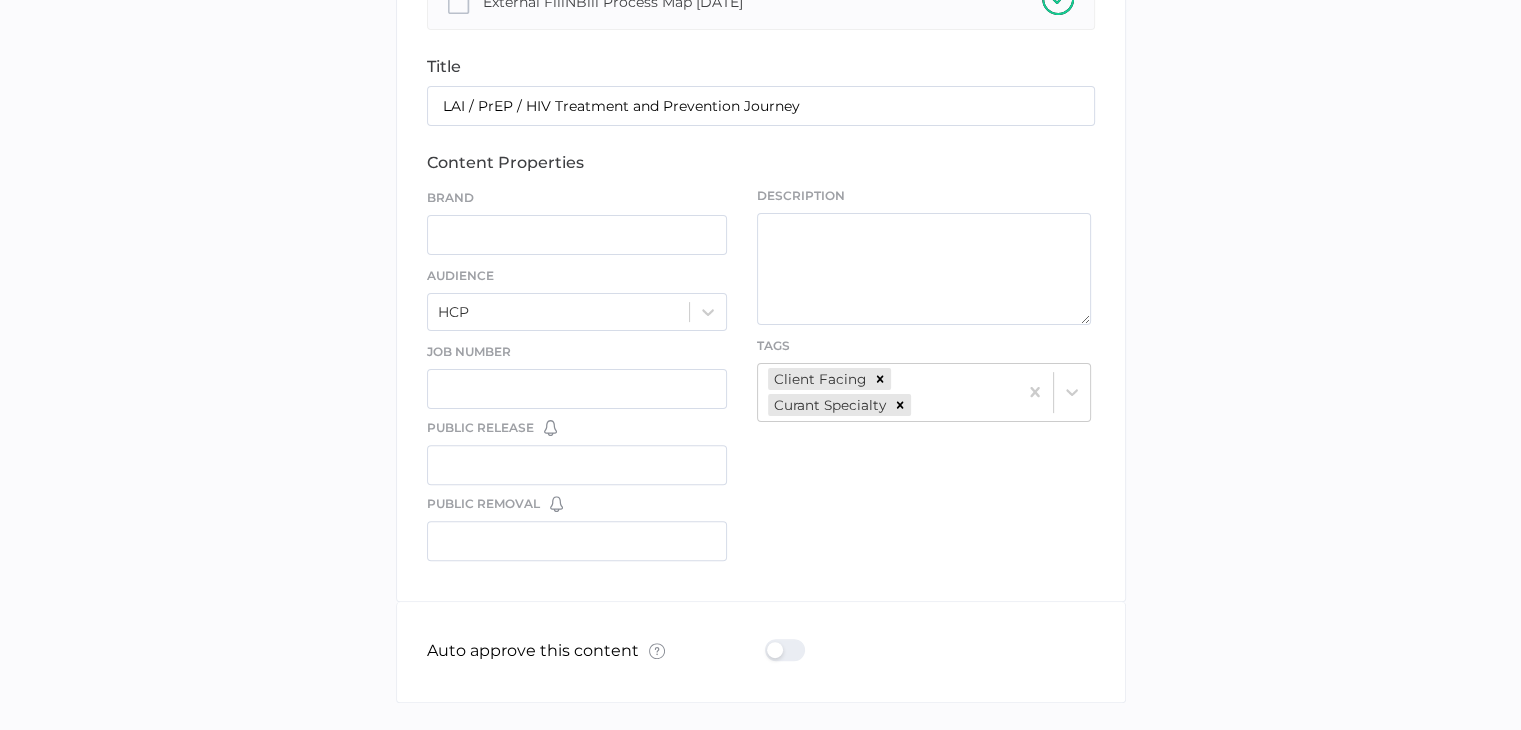 click on "library LIBRARY Curant Specialty file We support PDF, Microsoft Office, images, videos and more.   See the full list Confirm Delete Are you sure you want to delete this template? Delete Cancel Rename Template TEMPLATE NAME Save Cancel External FillNBill Process Map 5-16-2024 title LAI / PrEP / HIV Treatment and Prevention Journey content properties Brand Audience HCP Job Number Public Release You have no reminders for this date field. Create Date Reminders Public Removal You have no reminders for this date field. Create Date Reminders Description Tags Client Facing Curant Specialty Auto approve this content What is Auto Approve? × The auto approve feature lets you upload content directly to an approved library. Learn More   Next" at bounding box center (760, 229) 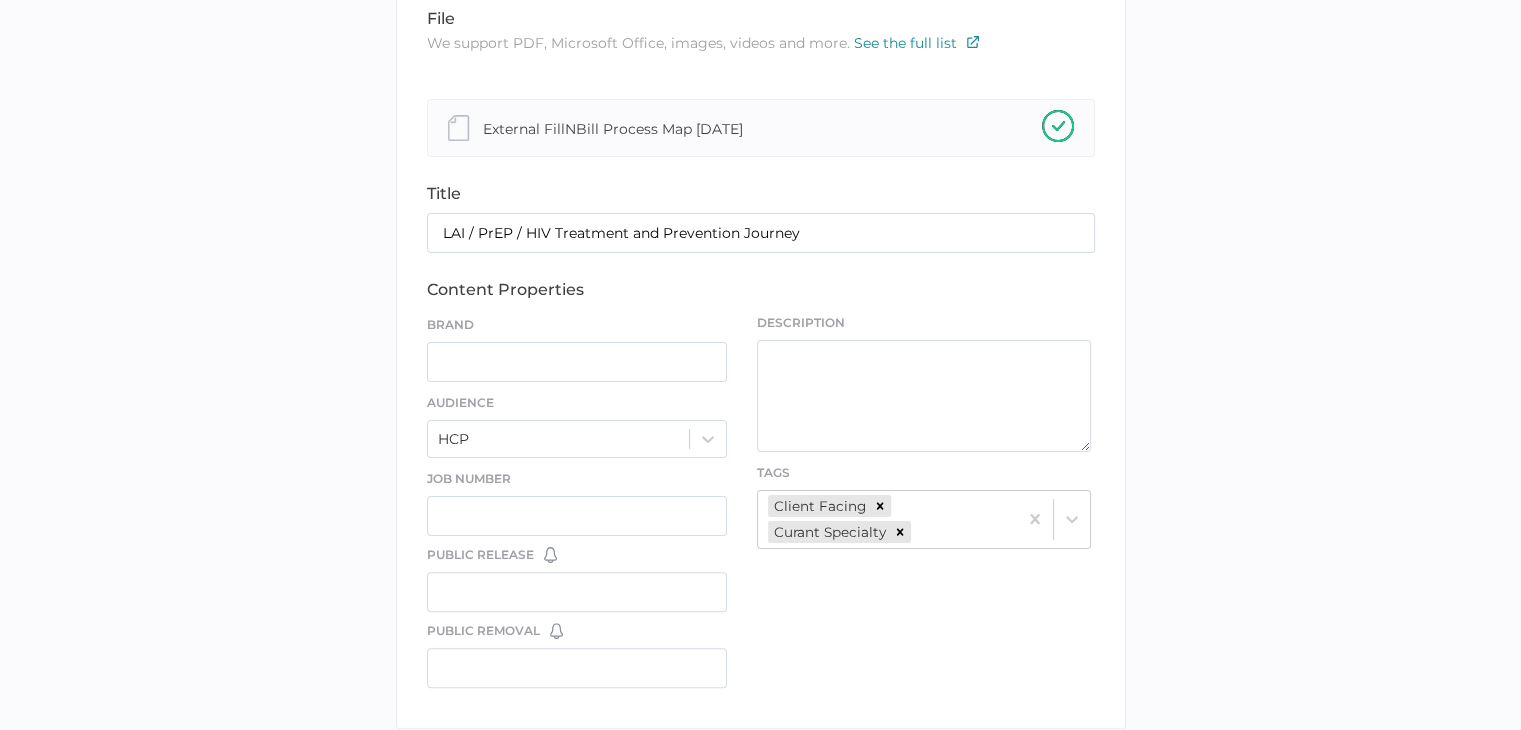 scroll, scrollTop: 368, scrollLeft: 0, axis: vertical 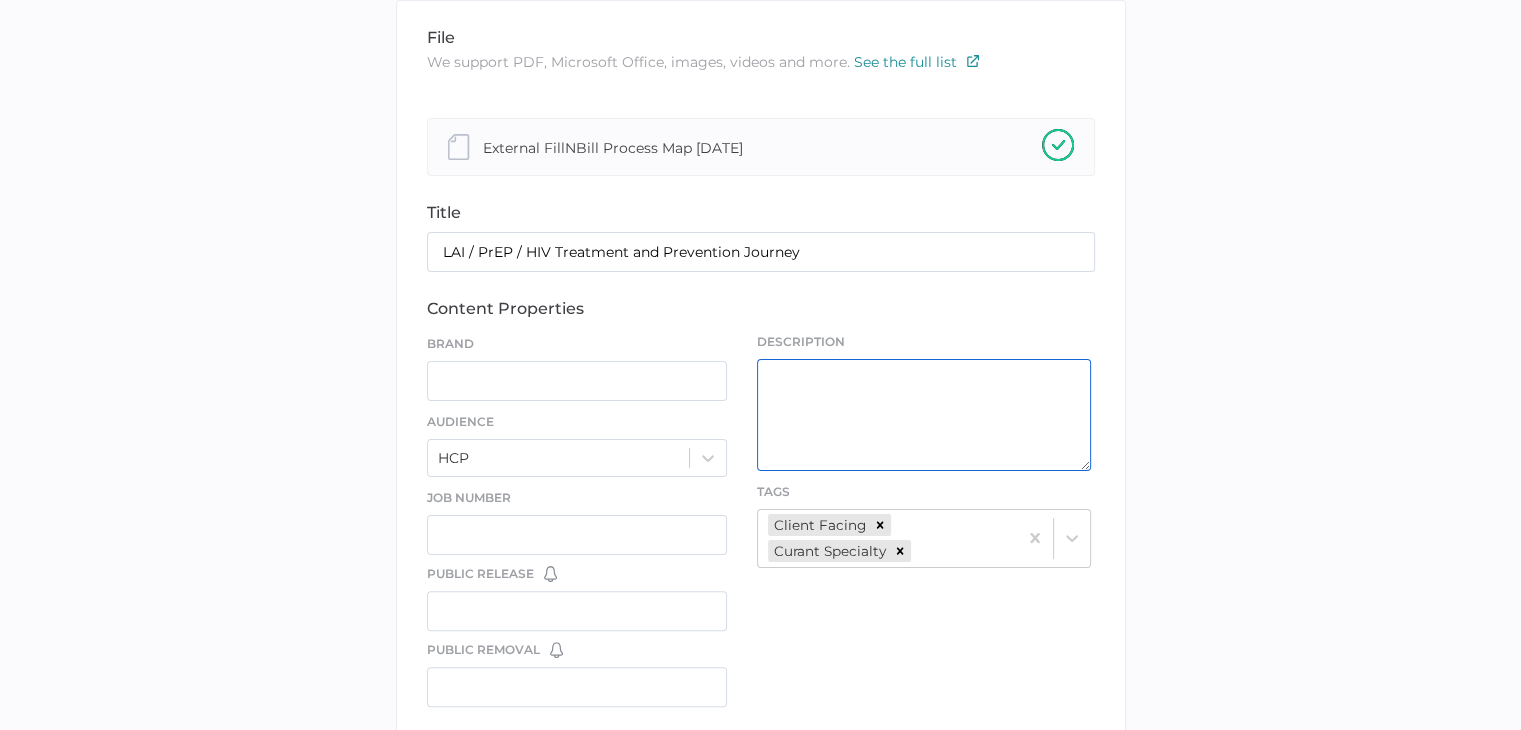 click at bounding box center (924, 415) 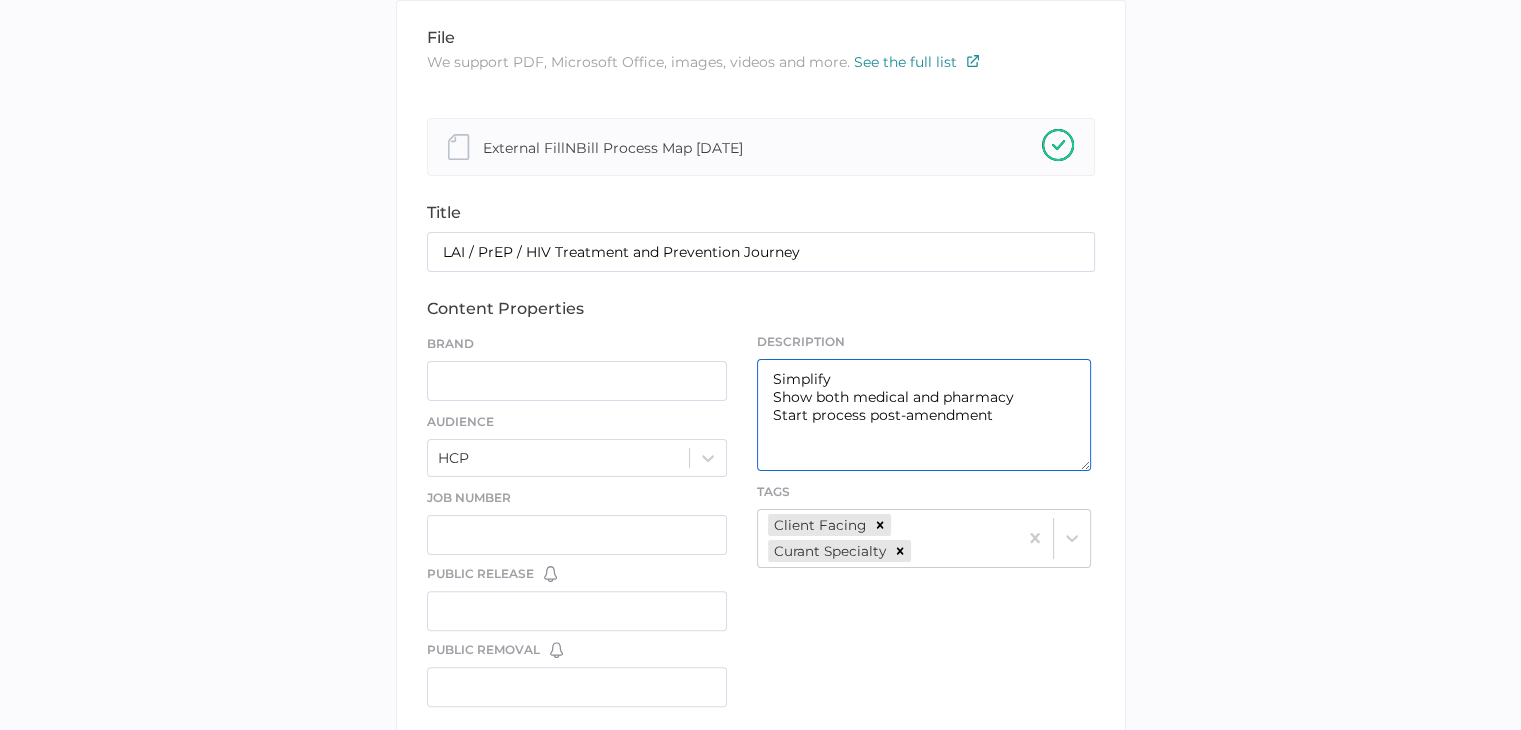 click on "Simplify
Show both medical and pharmacy
Start process post-amendment" at bounding box center [924, 415] 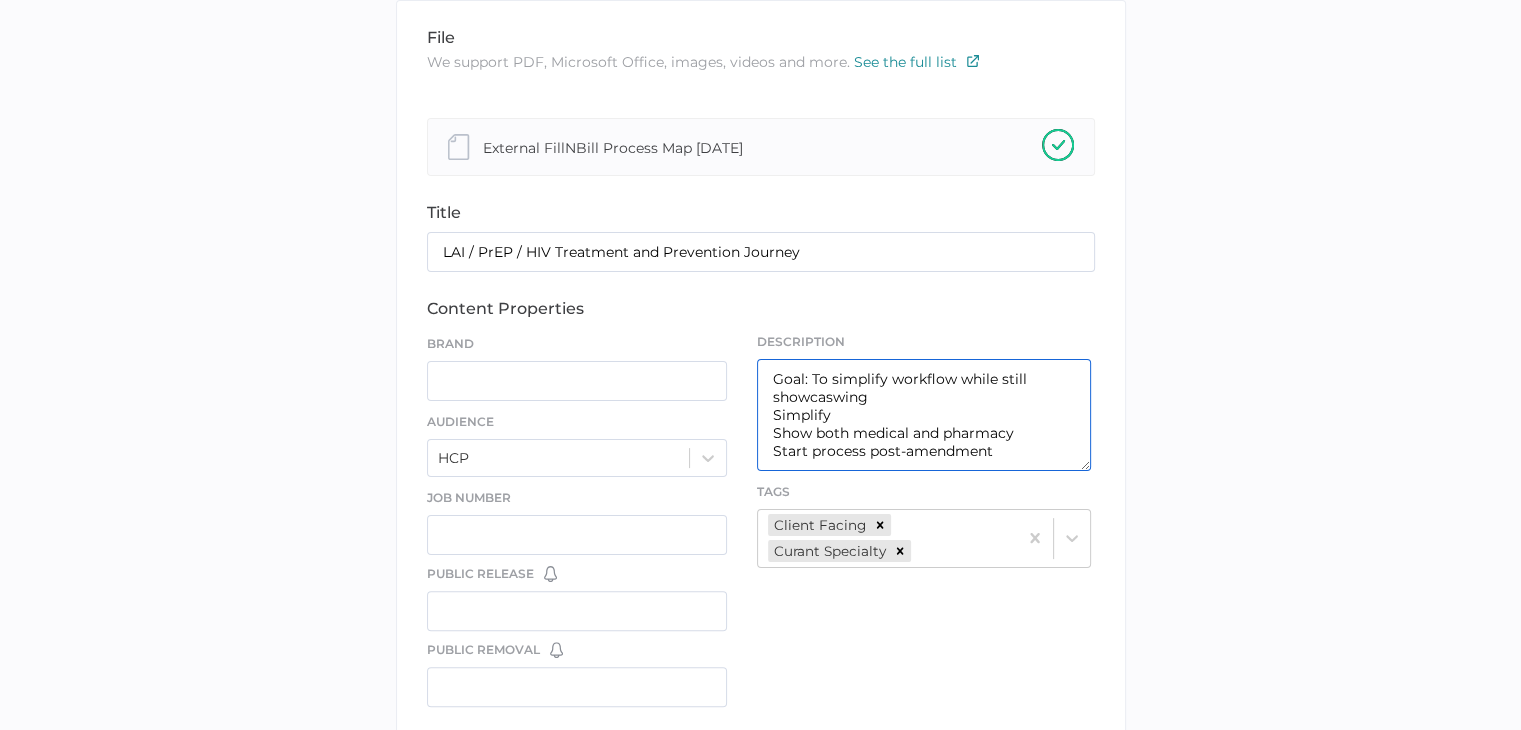 click on "Goal: To simplify workflow while still showcaswing
Simplify
Show both medical and pharmacy
Start process post-amendment" at bounding box center (924, 415) 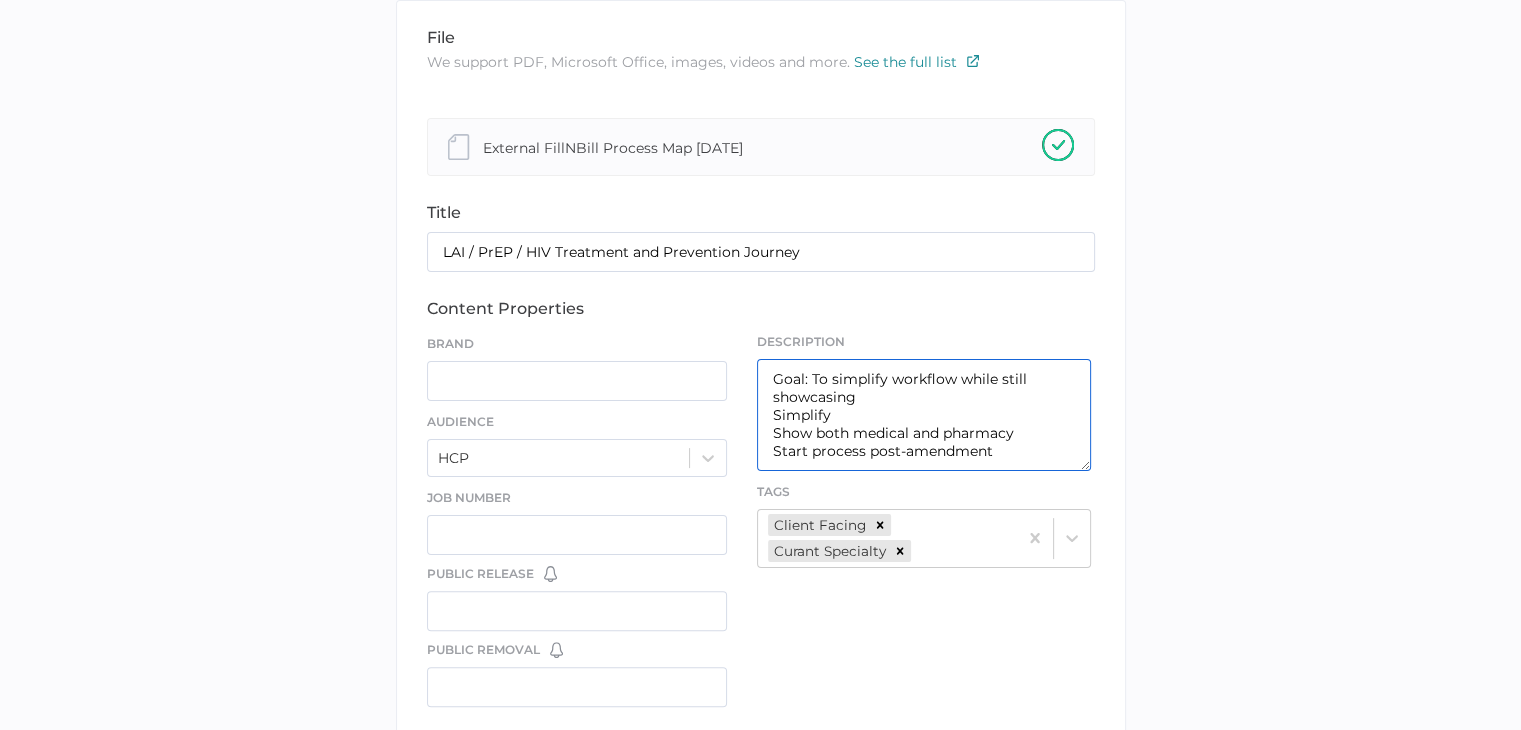 click on "Goal: To simplify workflow while still showcasing
Simplify
Show both medical and pharmacy
Start process post-amendment" at bounding box center (924, 415) 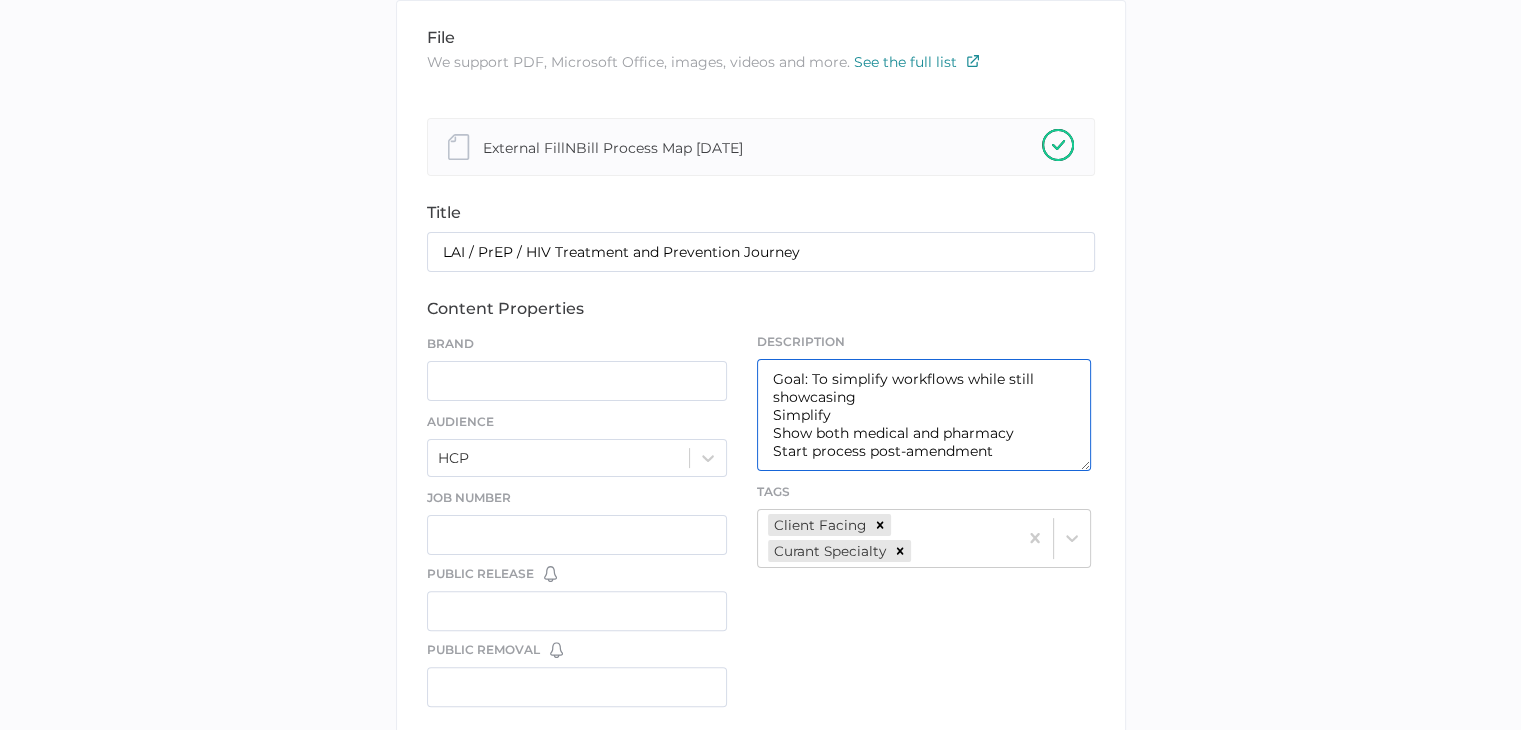 drag, startPoint x: 1024, startPoint y: 428, endPoint x: 767, endPoint y: 415, distance: 257.32858 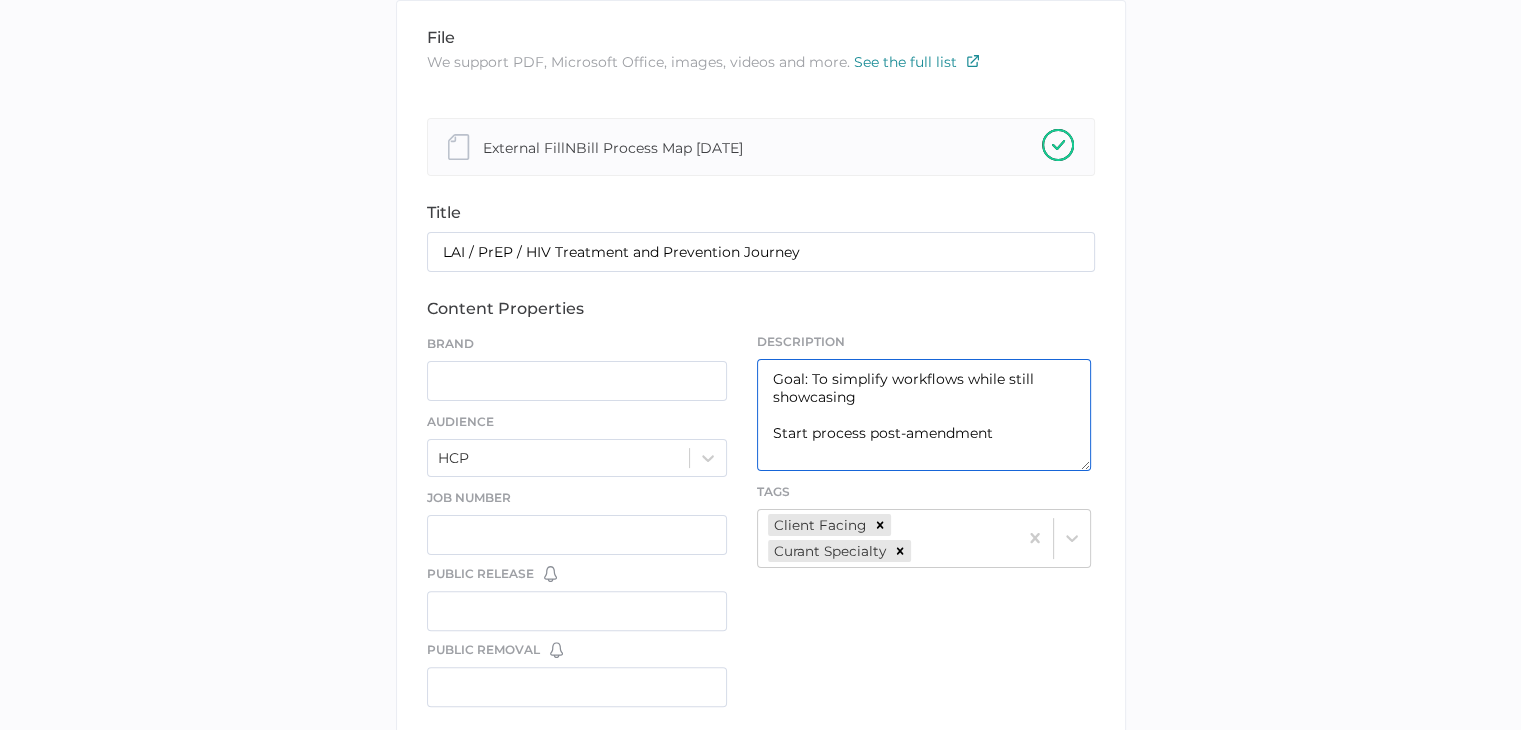drag, startPoint x: 1017, startPoint y: 415, endPoint x: 1000, endPoint y: 445, distance: 34.48188 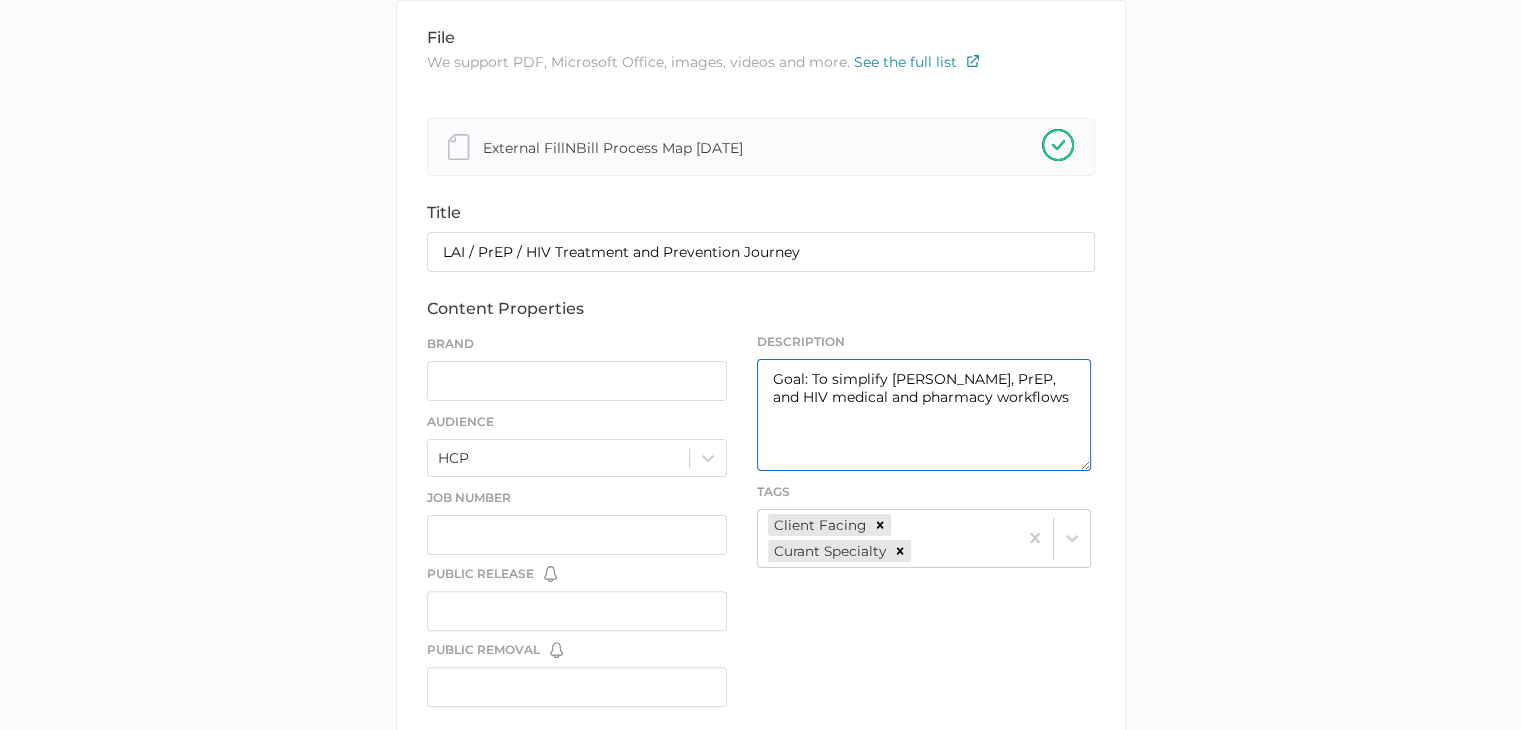 click on "Goal: To simplify LAI, PrEP, and HIV medical and pharmacy workflows" at bounding box center [924, 415] 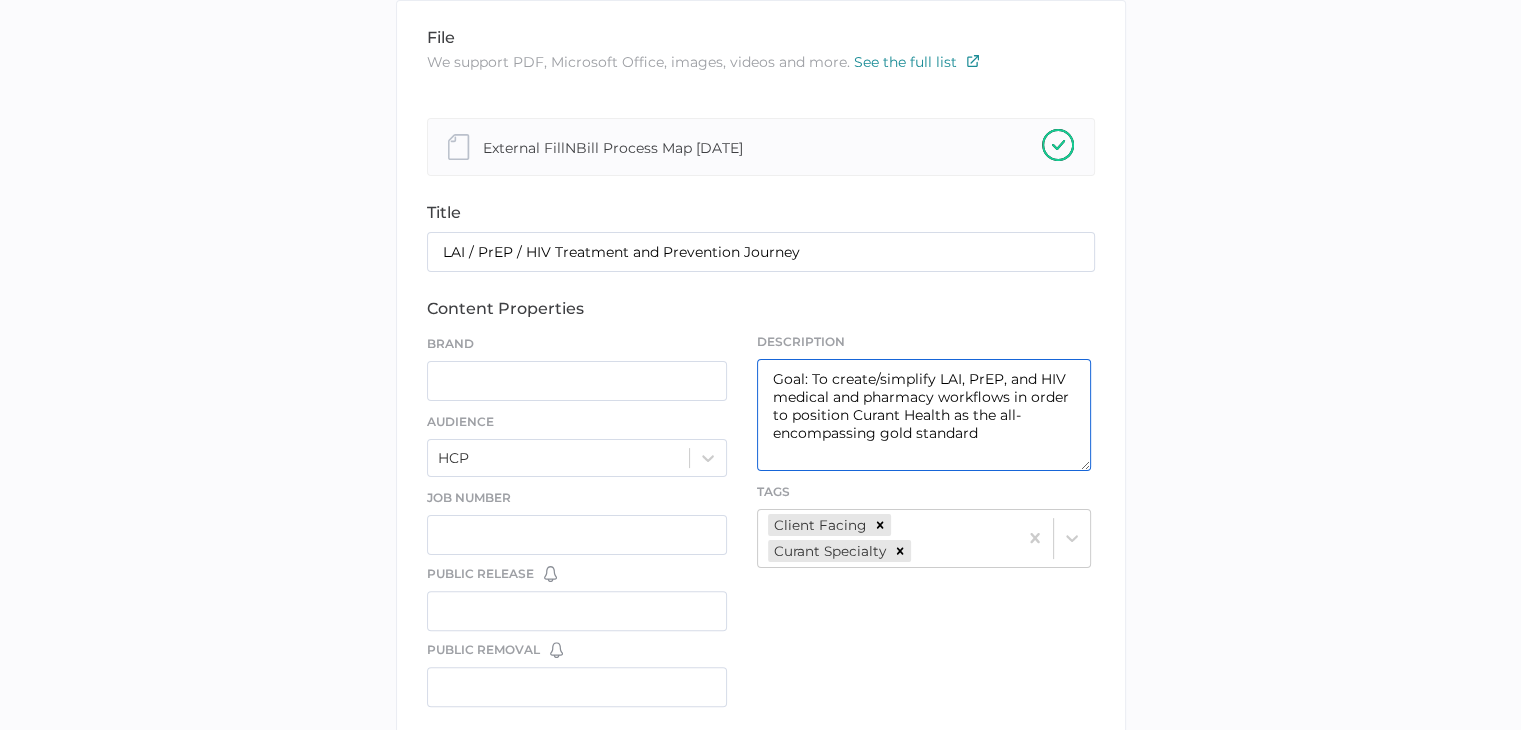 click on "Goal: To create/simplify LAI, PrEP, and HIV medical and pharmacy workflows in order to position Curant Health as the all-encompassing gold standard" at bounding box center [924, 415] 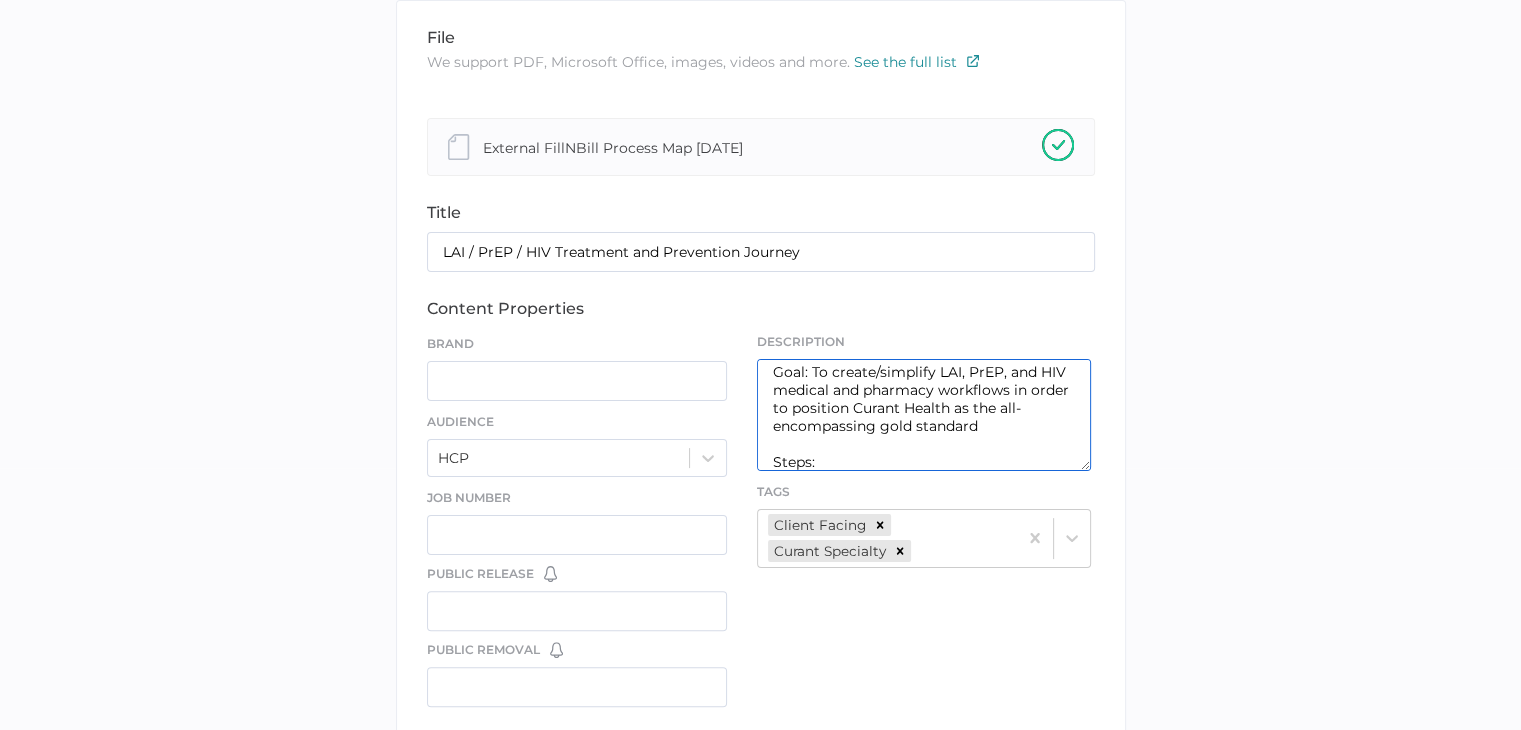 scroll, scrollTop: 24, scrollLeft: 0, axis: vertical 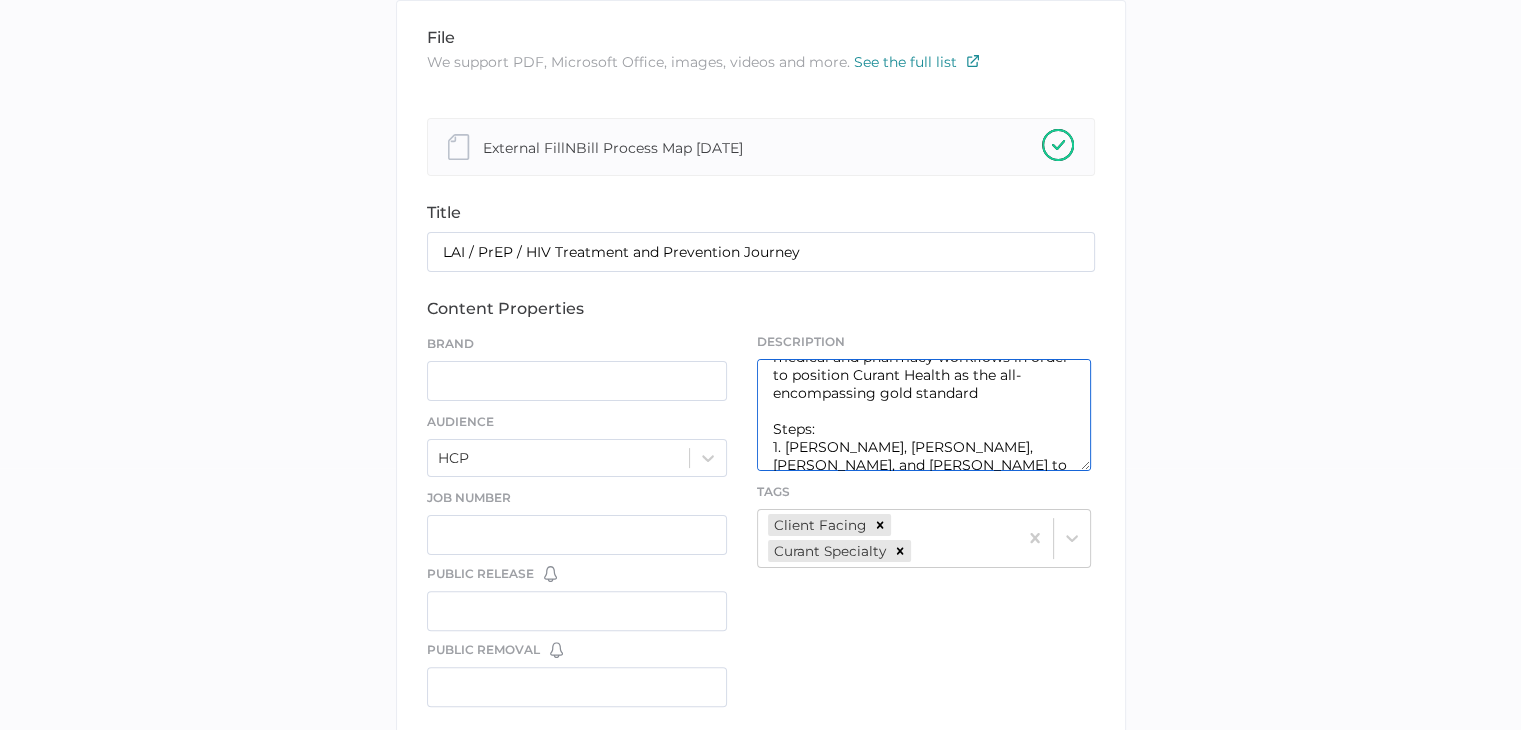 click on "Goal: To create/simplify LAI, PrEP, and HIV medical and pharmacy workflows in order to position Curant Health as the all-encompassing gold standard
Steps:
1. Amber, Matt, Natalie, and Keegan to collaborate on refining an" at bounding box center [924, 415] 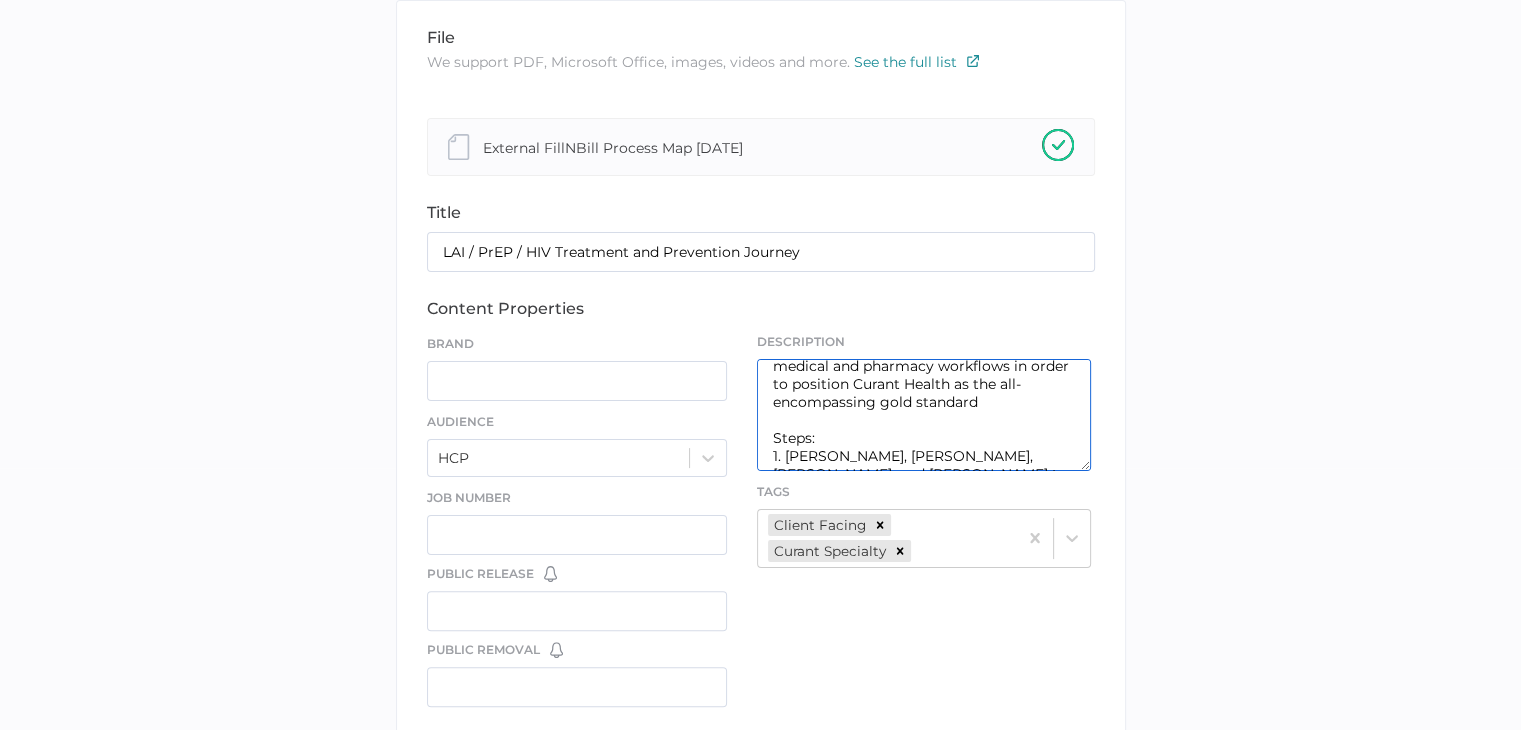 scroll, scrollTop: 117, scrollLeft: 0, axis: vertical 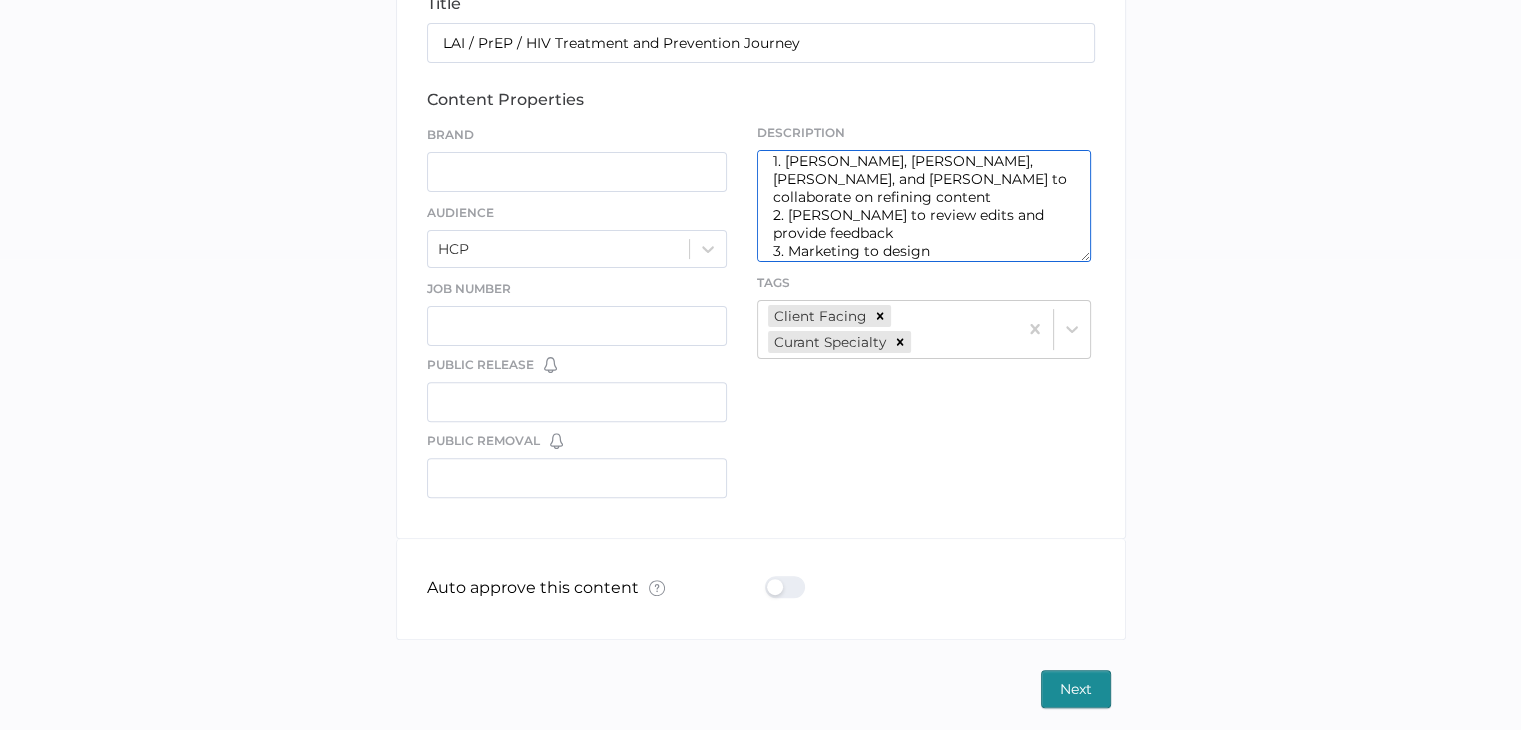 type on "Goal: To create/simplify LAI, PrEP, and HIV medical and pharmacy workflows in order to position Curant Health as the all-encompassing gold standard
Steps:
1. Amber, Matt, Natalie, and Keegan to collaborate on refining content
2. Jake to review edits and provide feedback
3. Marketing to design
4. Team to refine / finalize" 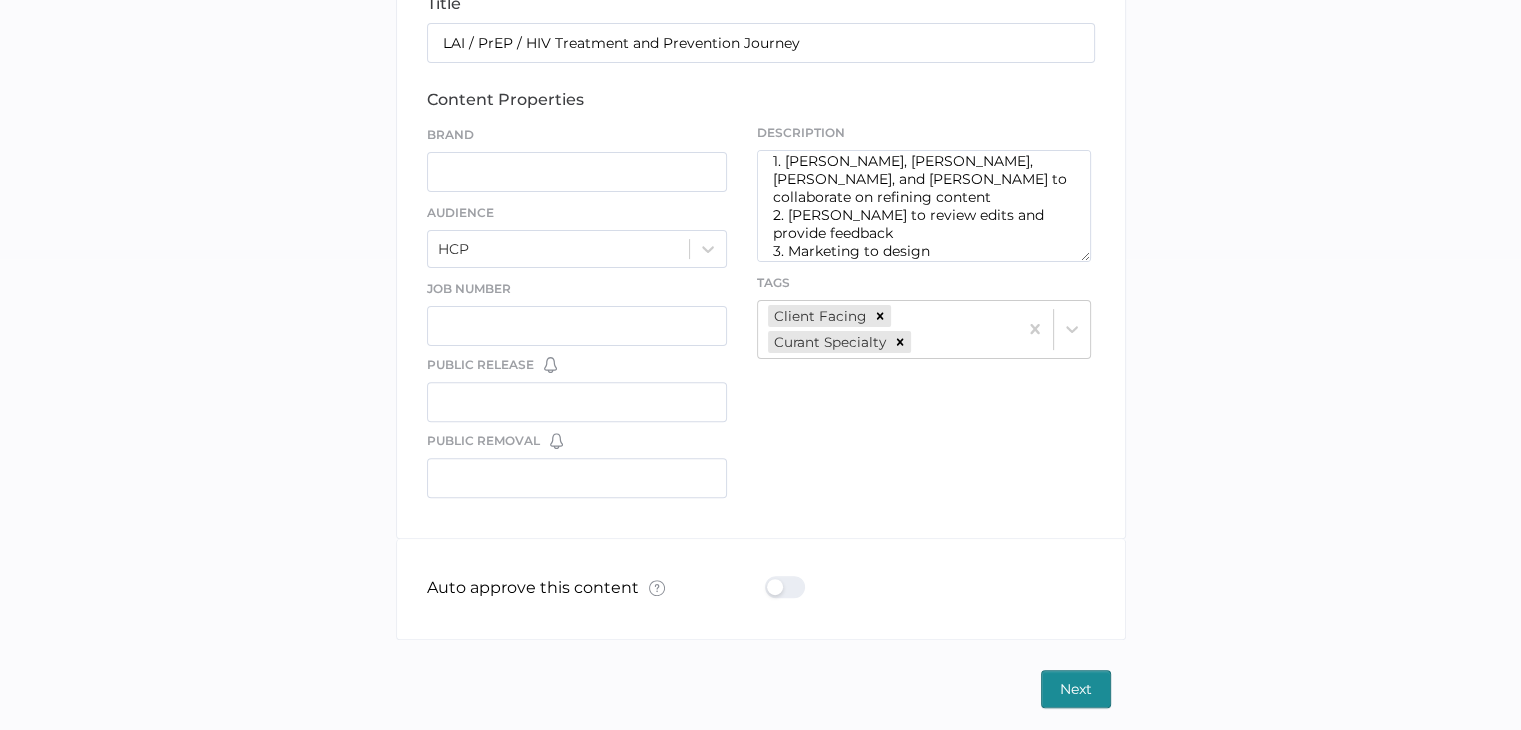 click on "Next" at bounding box center [1076, 689] 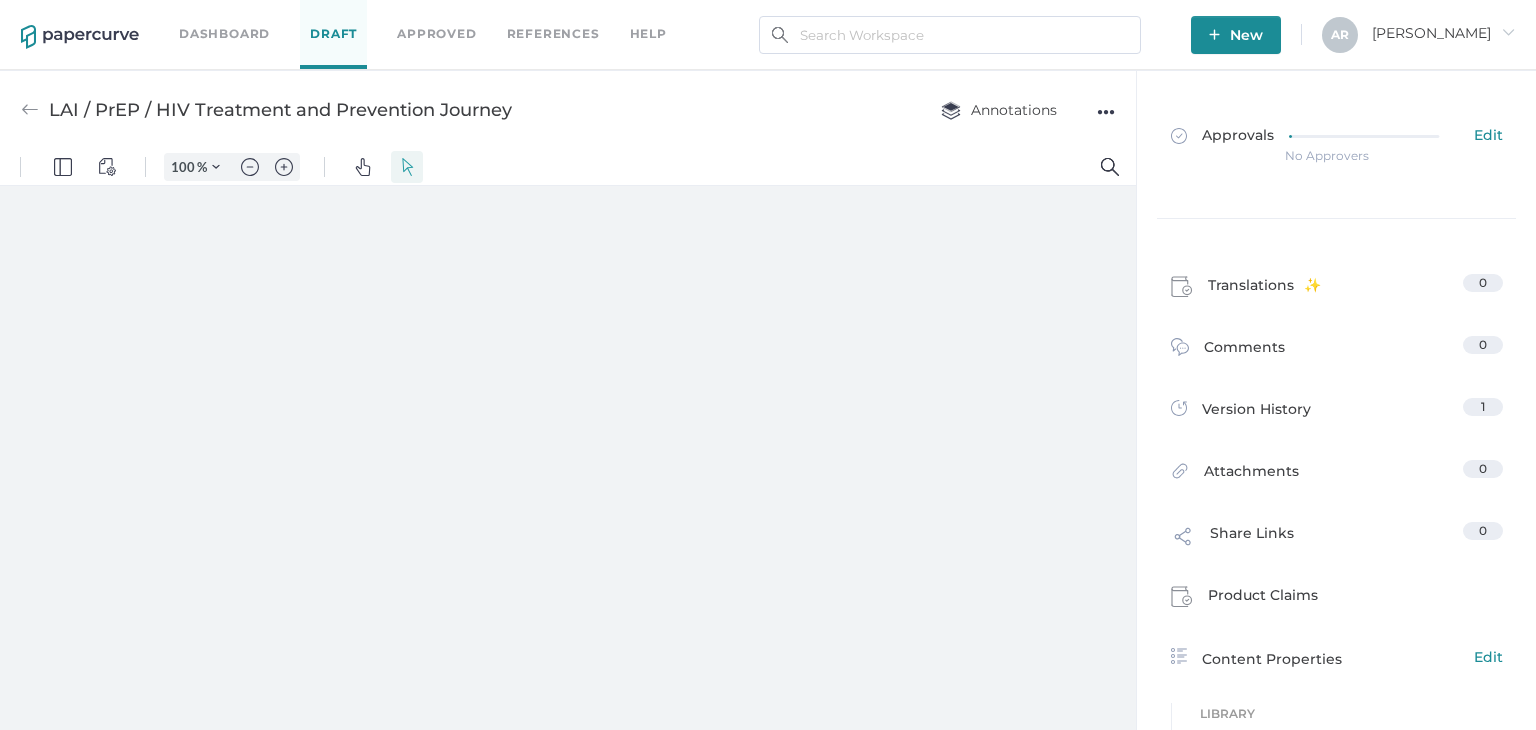 scroll, scrollTop: 0, scrollLeft: 0, axis: both 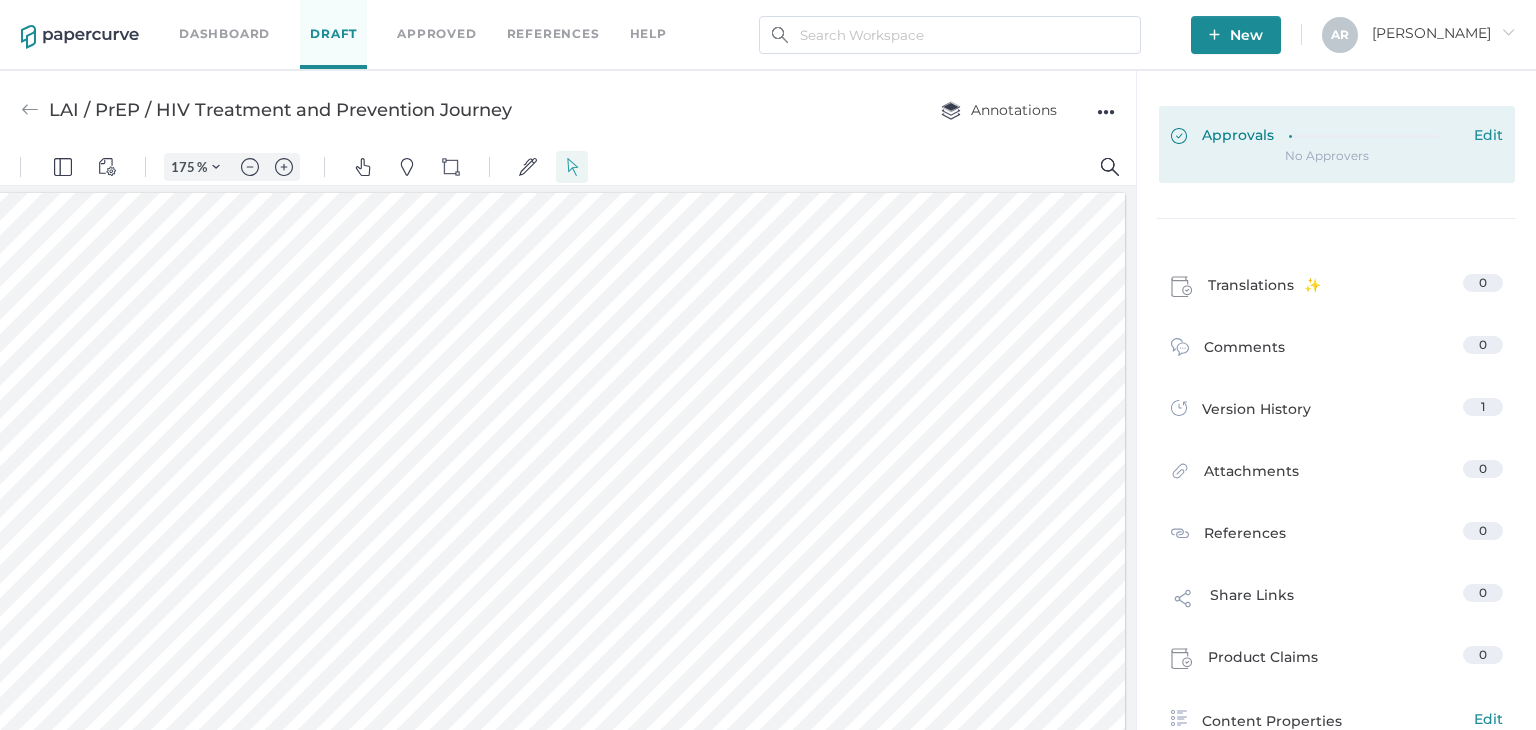 click on "Approvals" at bounding box center (1222, 137) 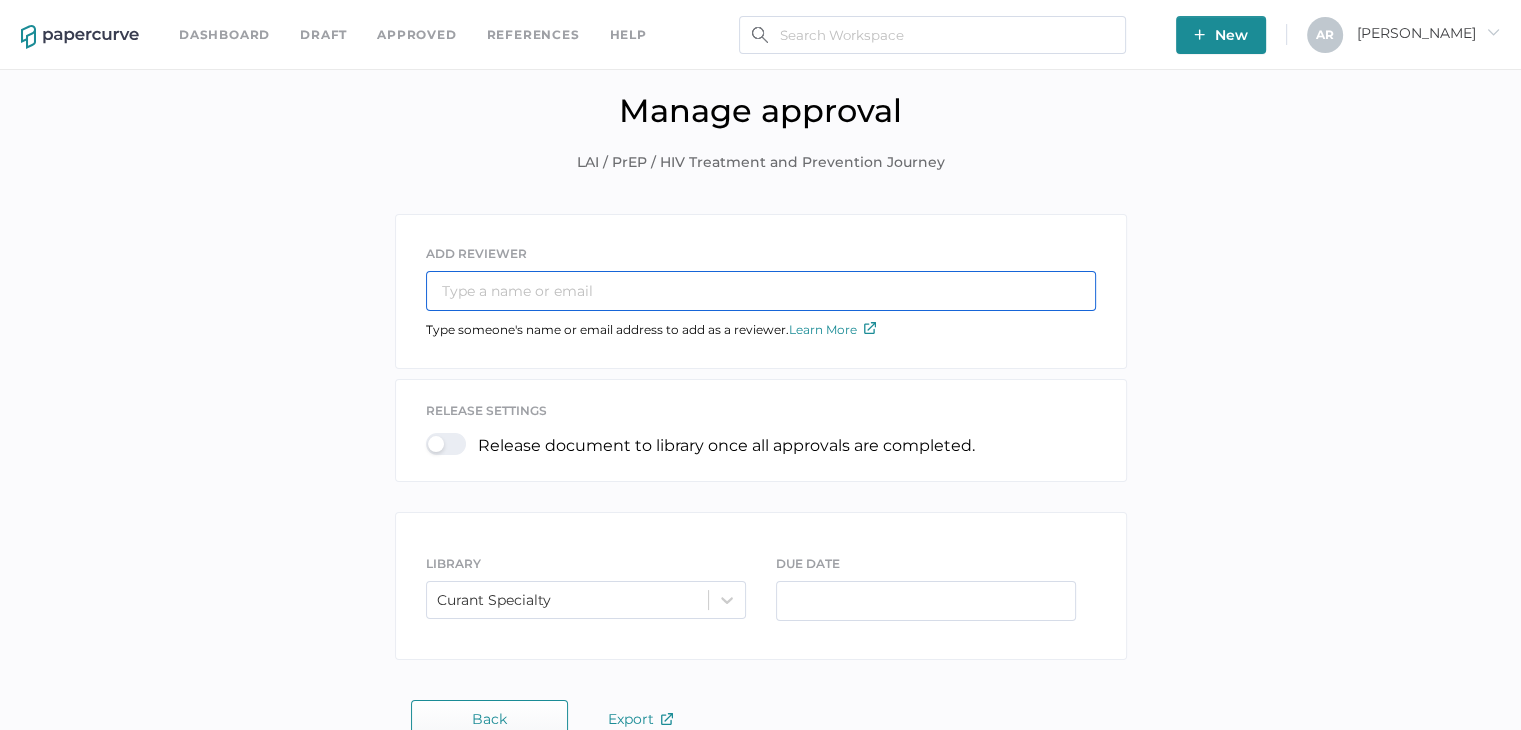 click at bounding box center (761, 291) 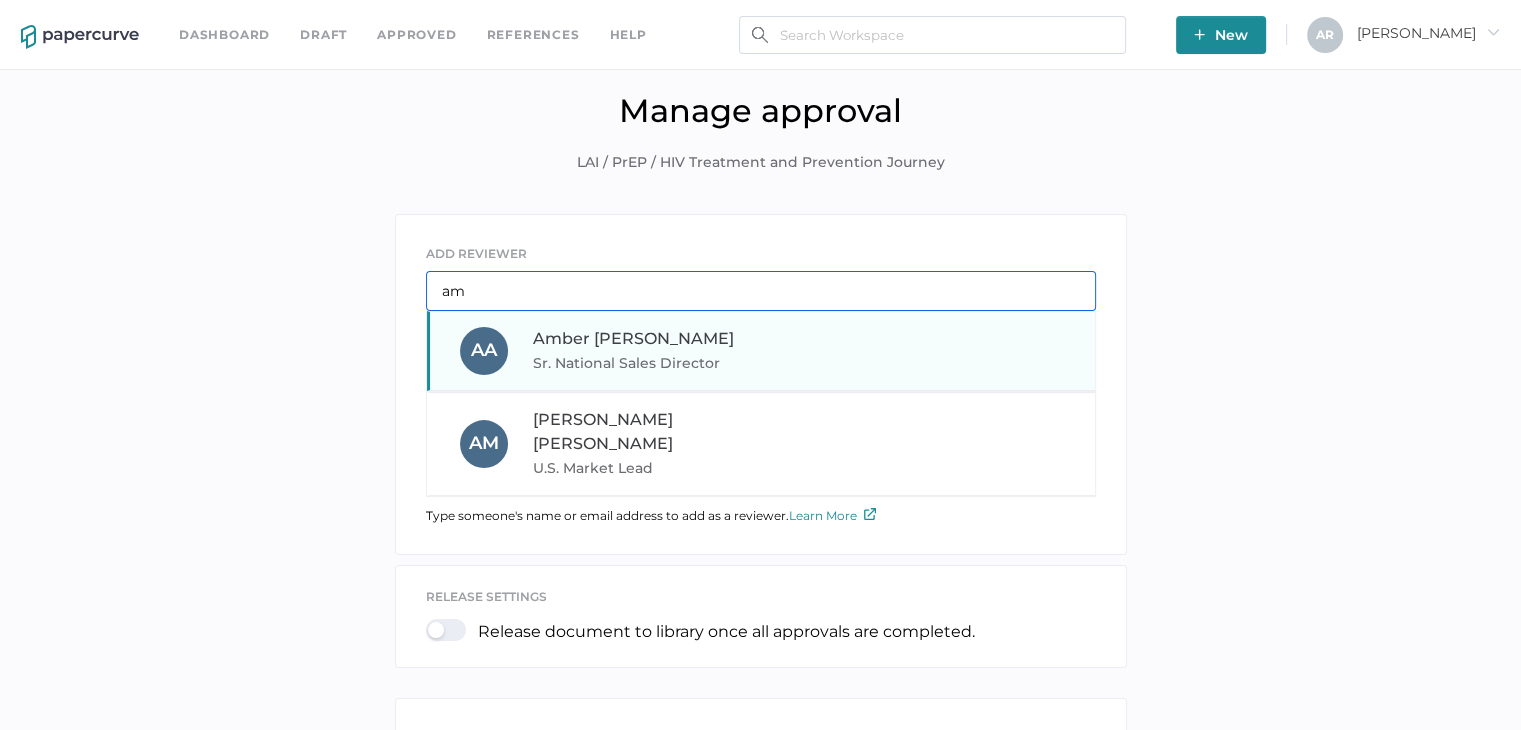 type on "am" 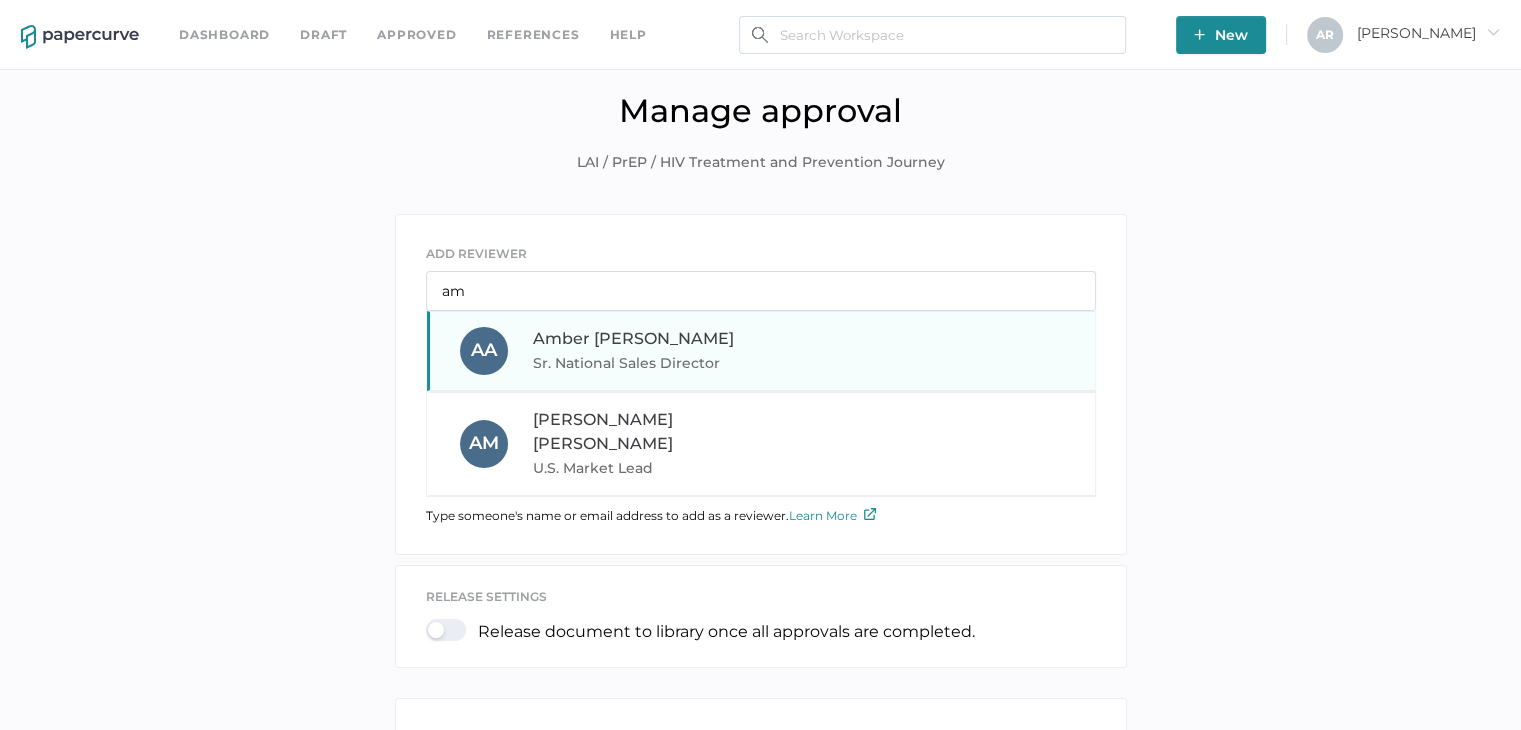 click on "Amber    Adams" at bounding box center [633, 338] 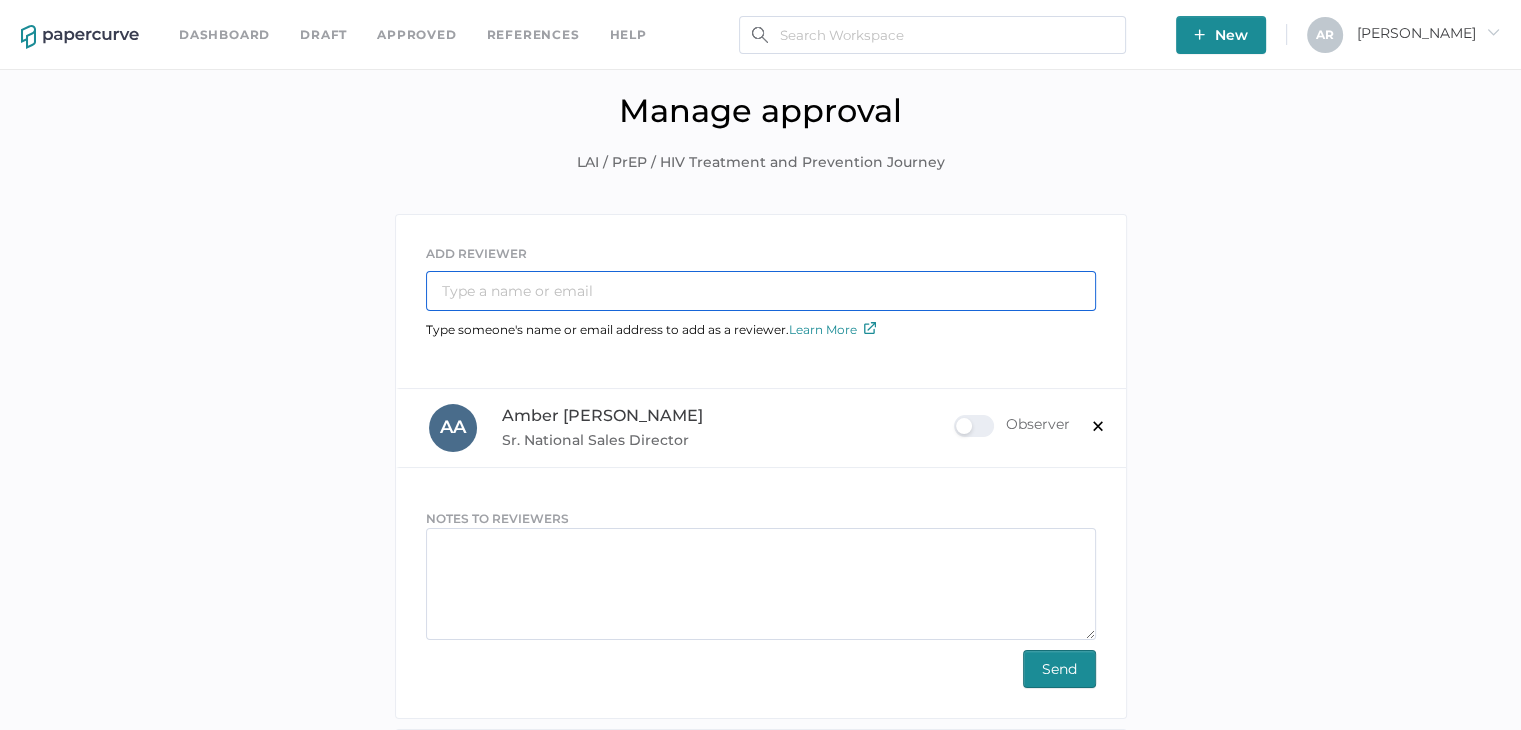 click at bounding box center [761, 291] 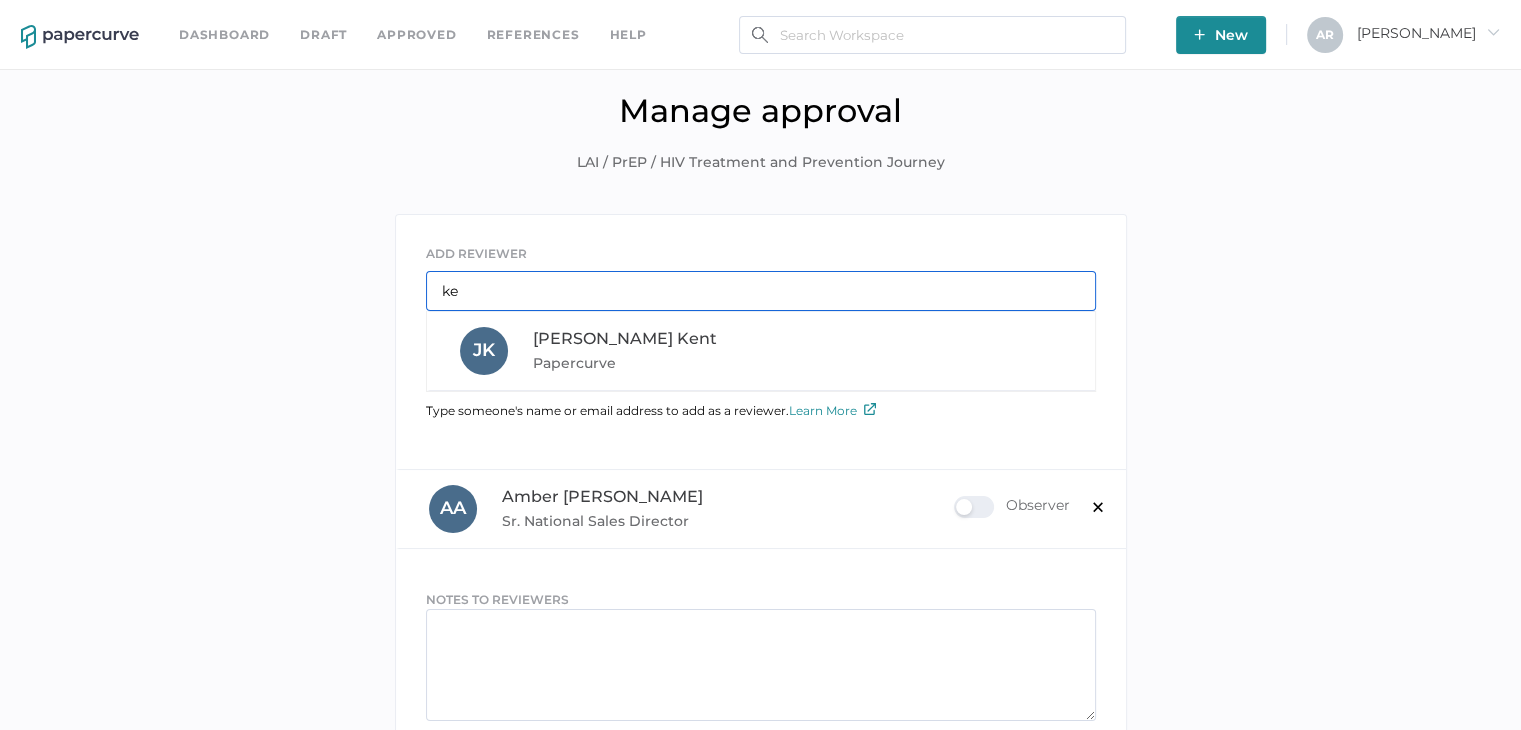 type on "k" 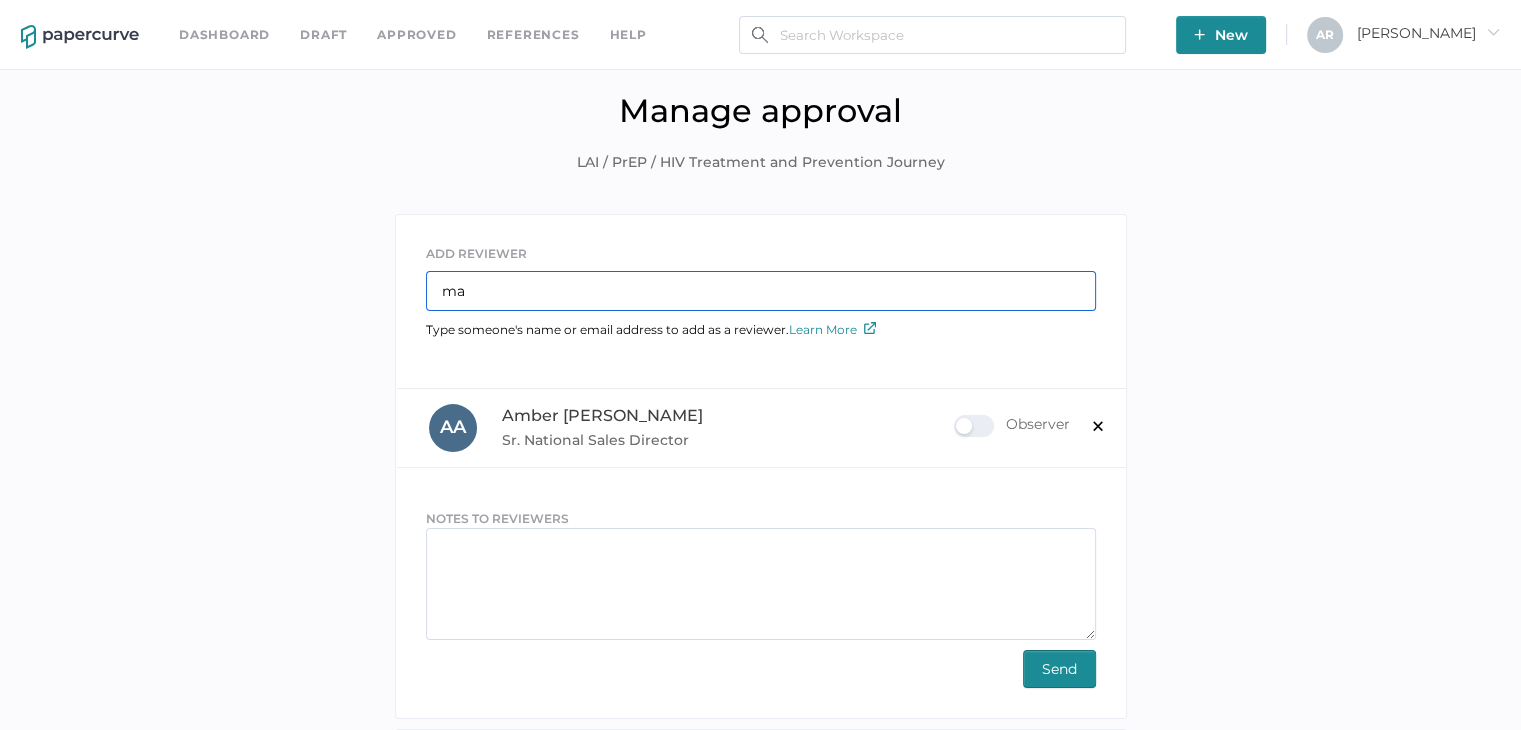 type on "m" 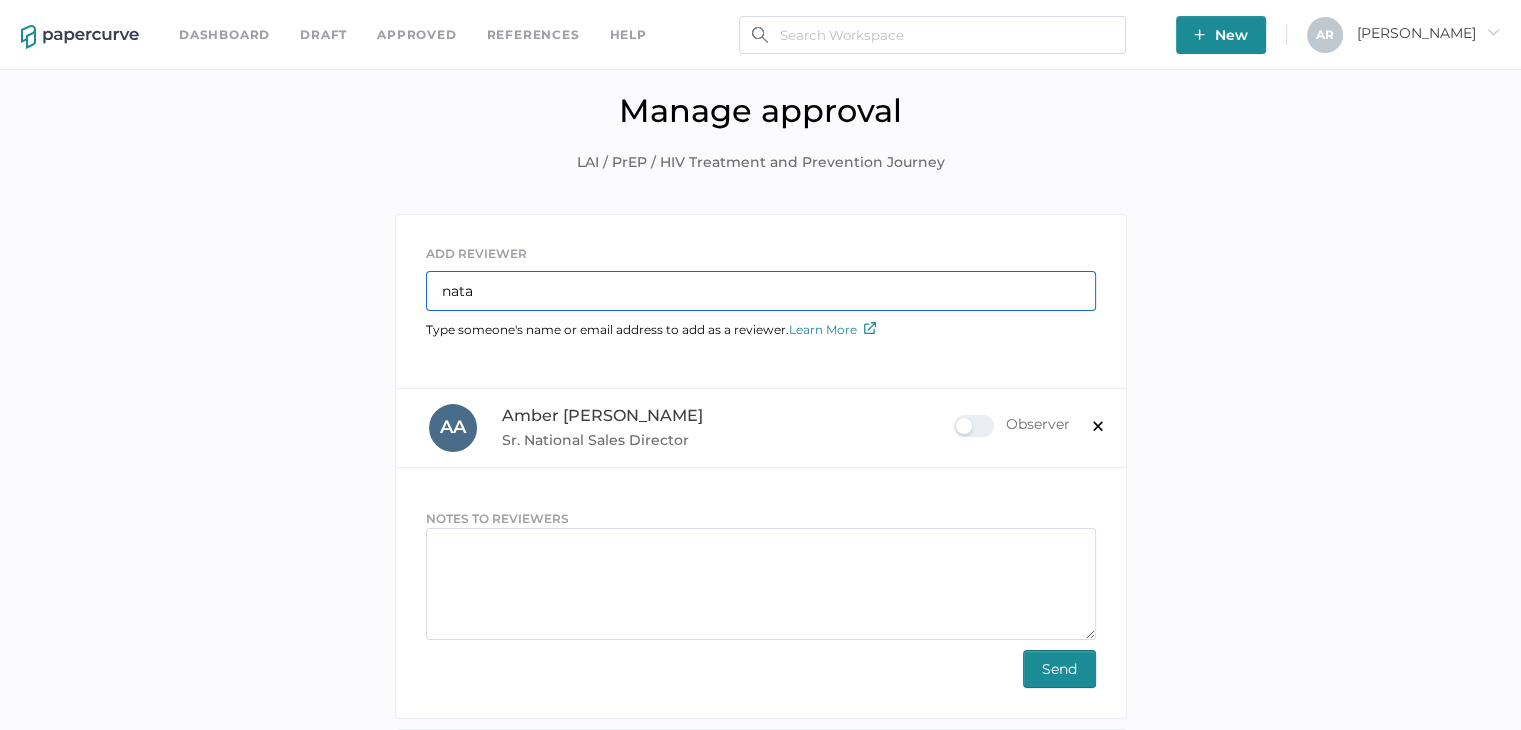type on "nata" 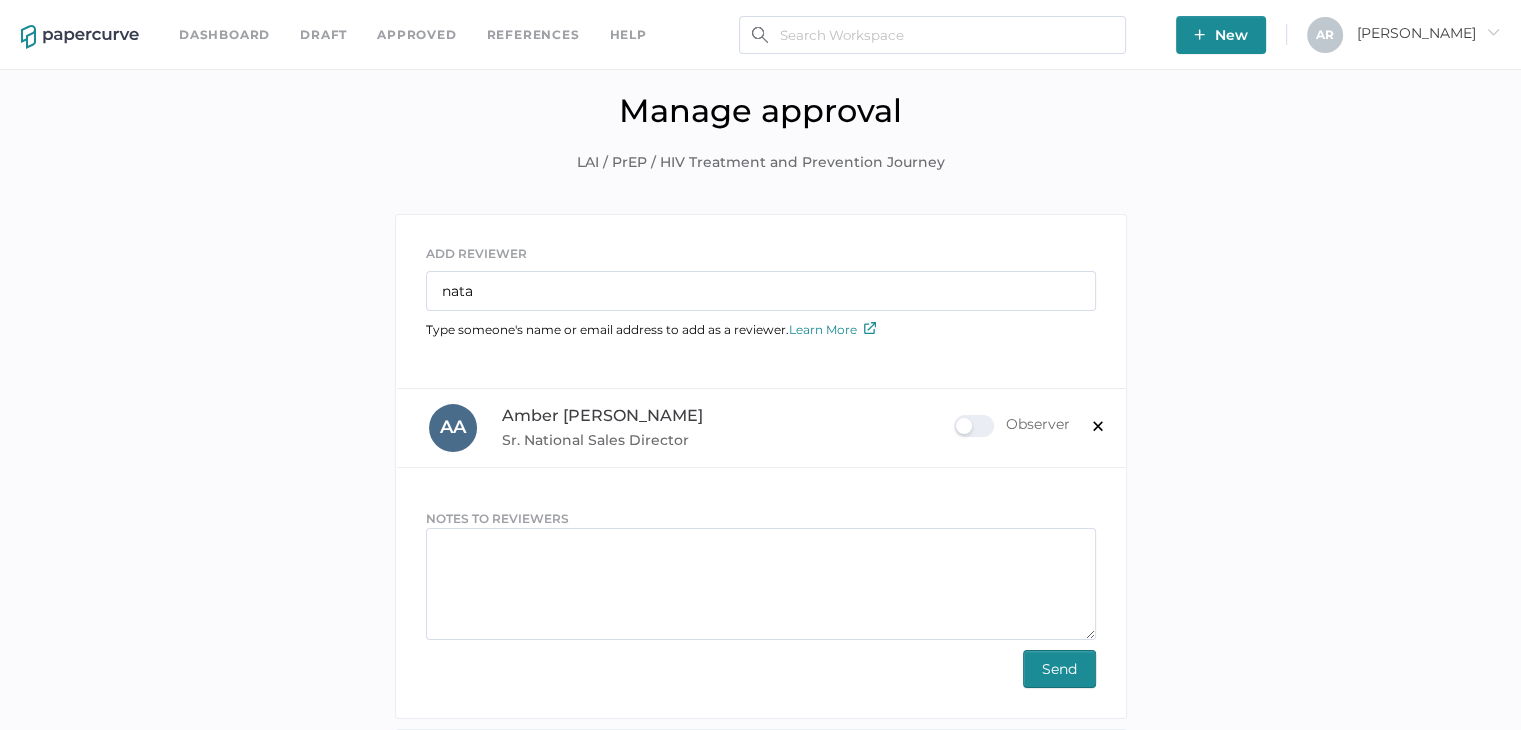 click on "ADD REVIEWER nata Type someone's name or email address to add as a reviewer.   Learn More A A Amber    Adams Sr. National Sales Director Observer × NOTES TO REVIEWERS Send release settings Release document to library once all approvals are completed. LIBRARY Curant Specialty DUE DATE" at bounding box center [760, 617] 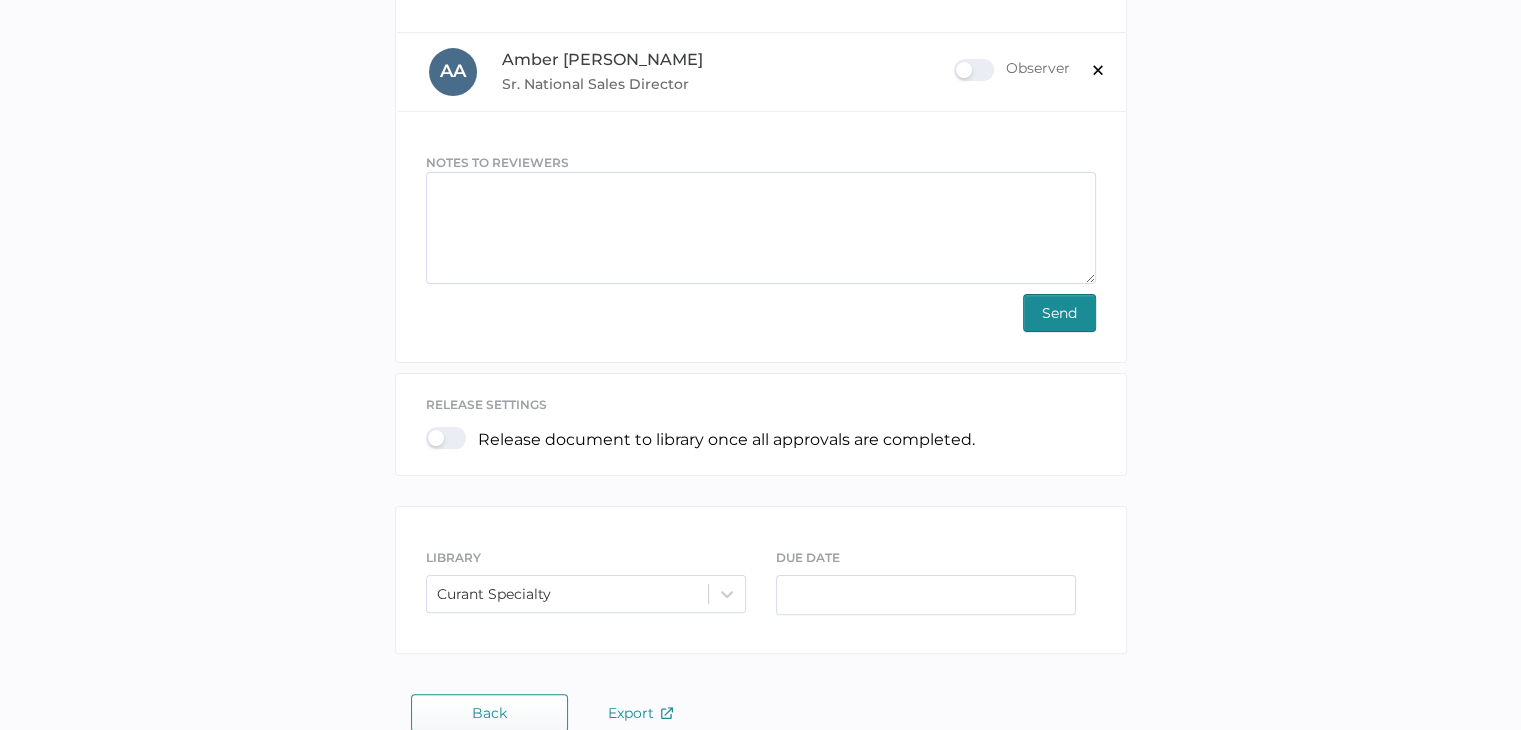 scroll, scrollTop: 380, scrollLeft: 0, axis: vertical 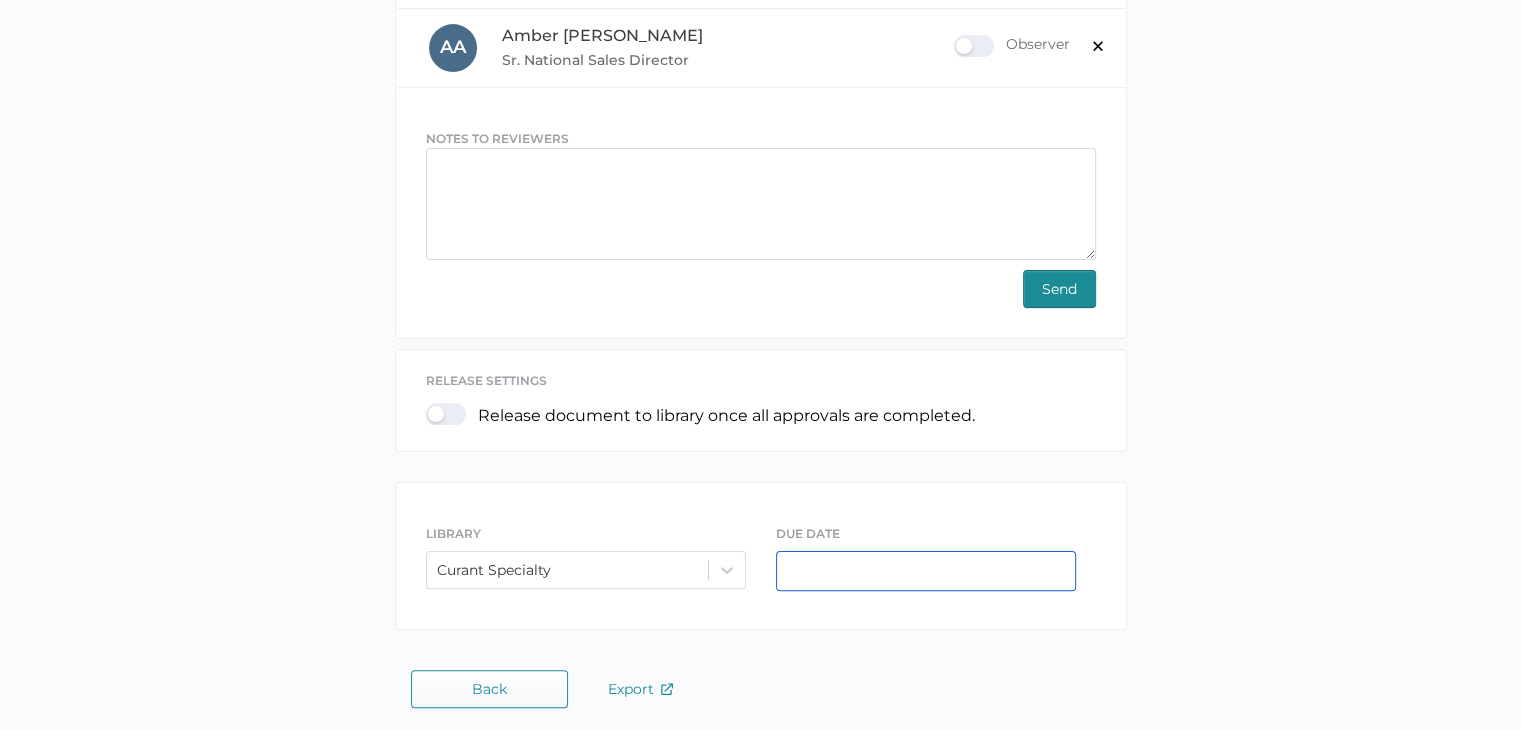 click at bounding box center [926, 571] 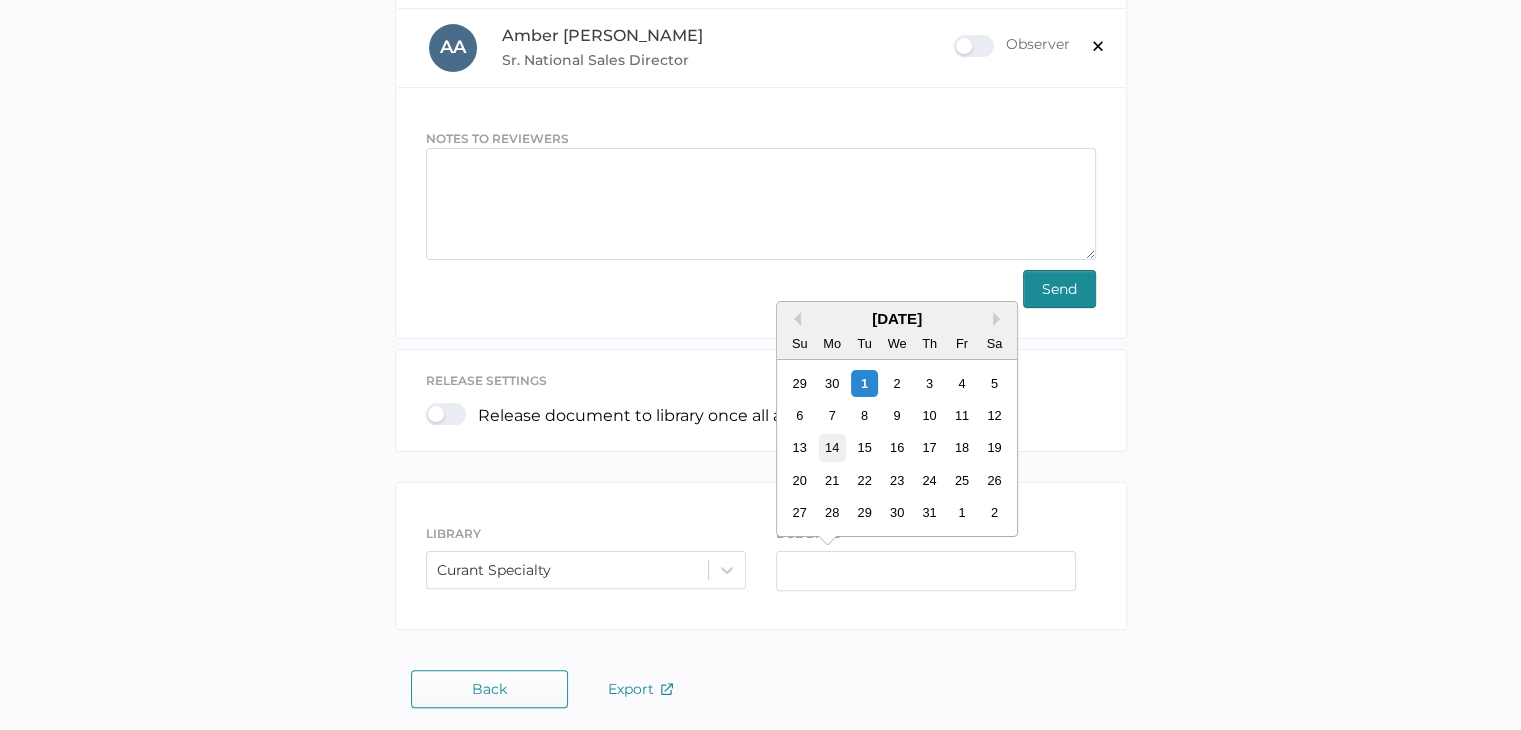 click on "14" at bounding box center (831, 447) 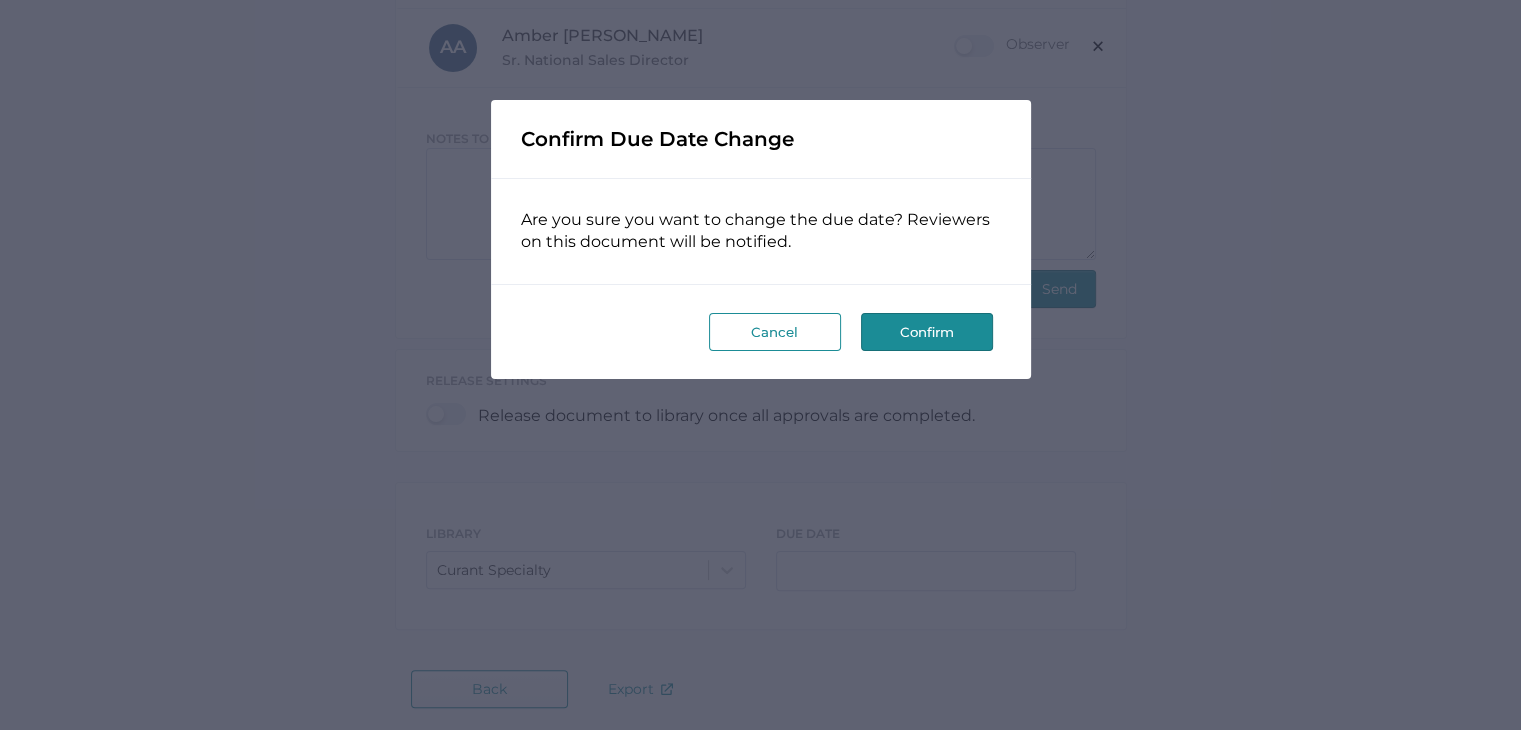 click on "Confirm" at bounding box center [927, 332] 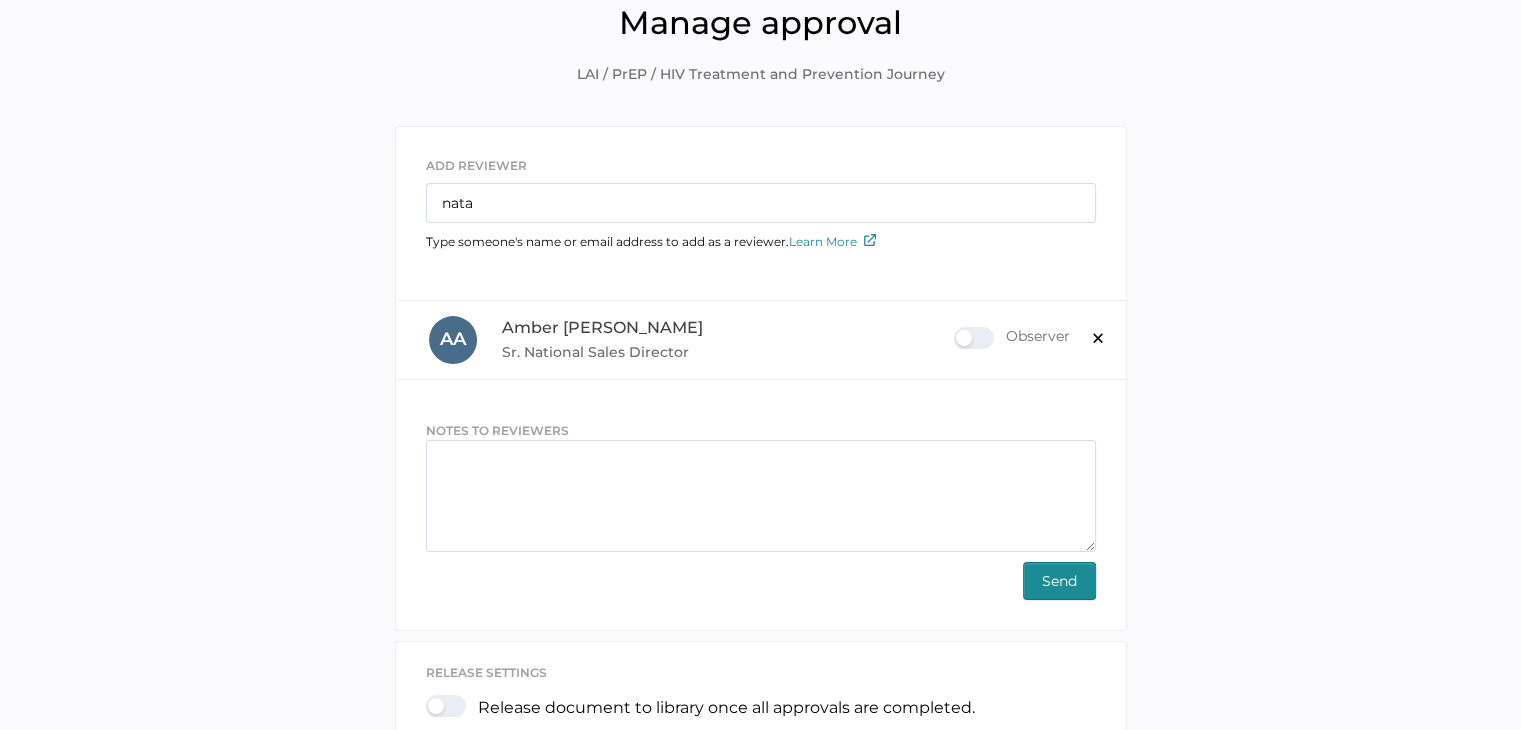 scroll, scrollTop: 85, scrollLeft: 0, axis: vertical 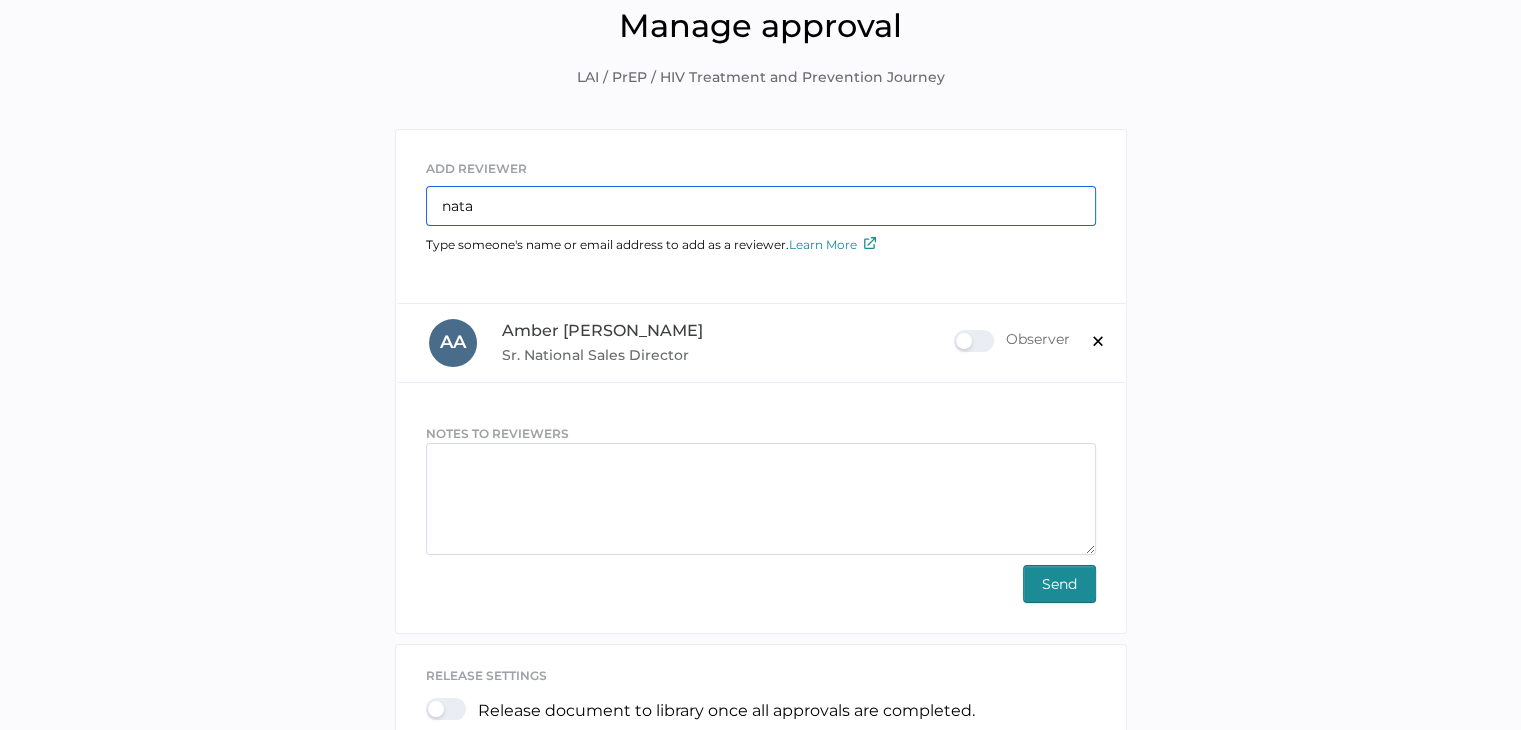 click on "nata" at bounding box center [761, 206] 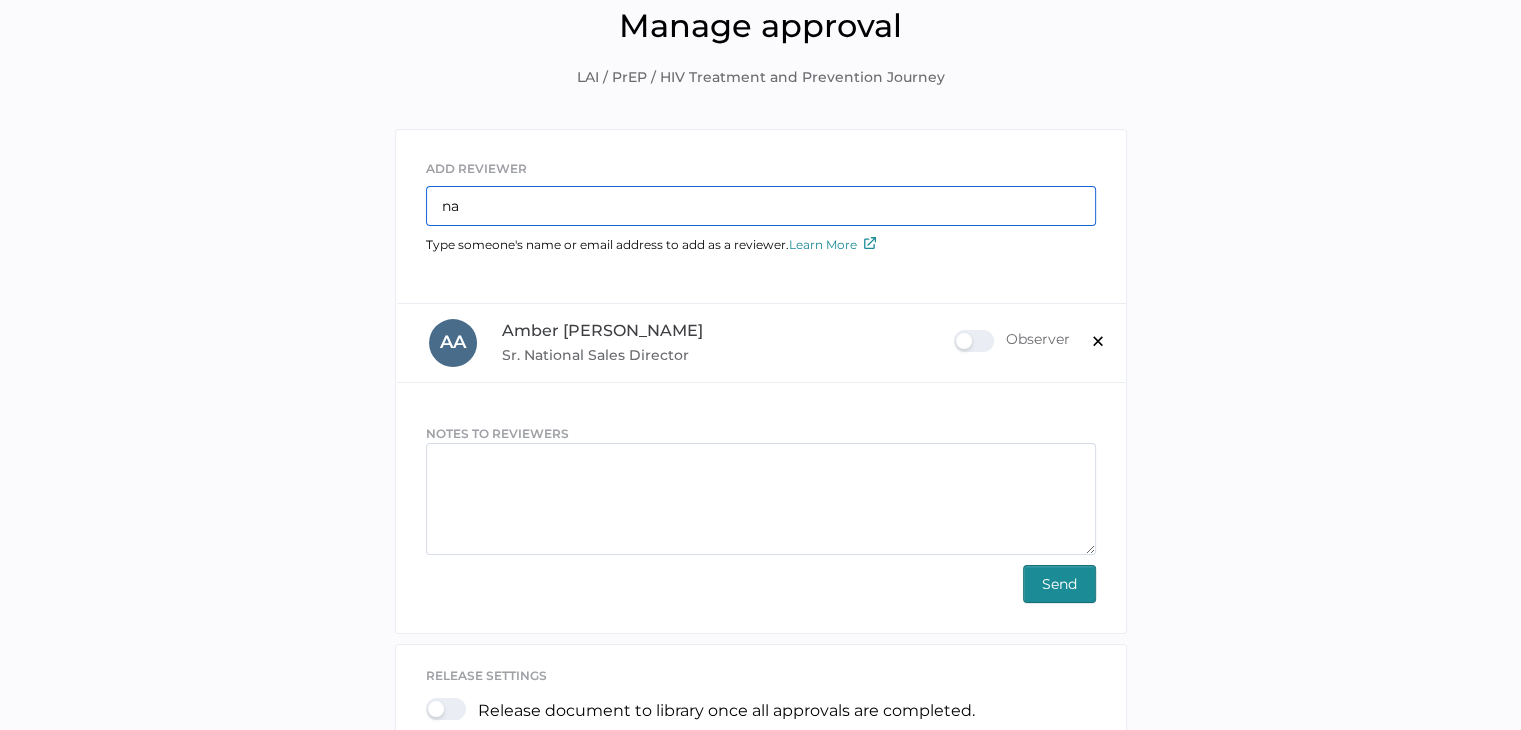 type on "n" 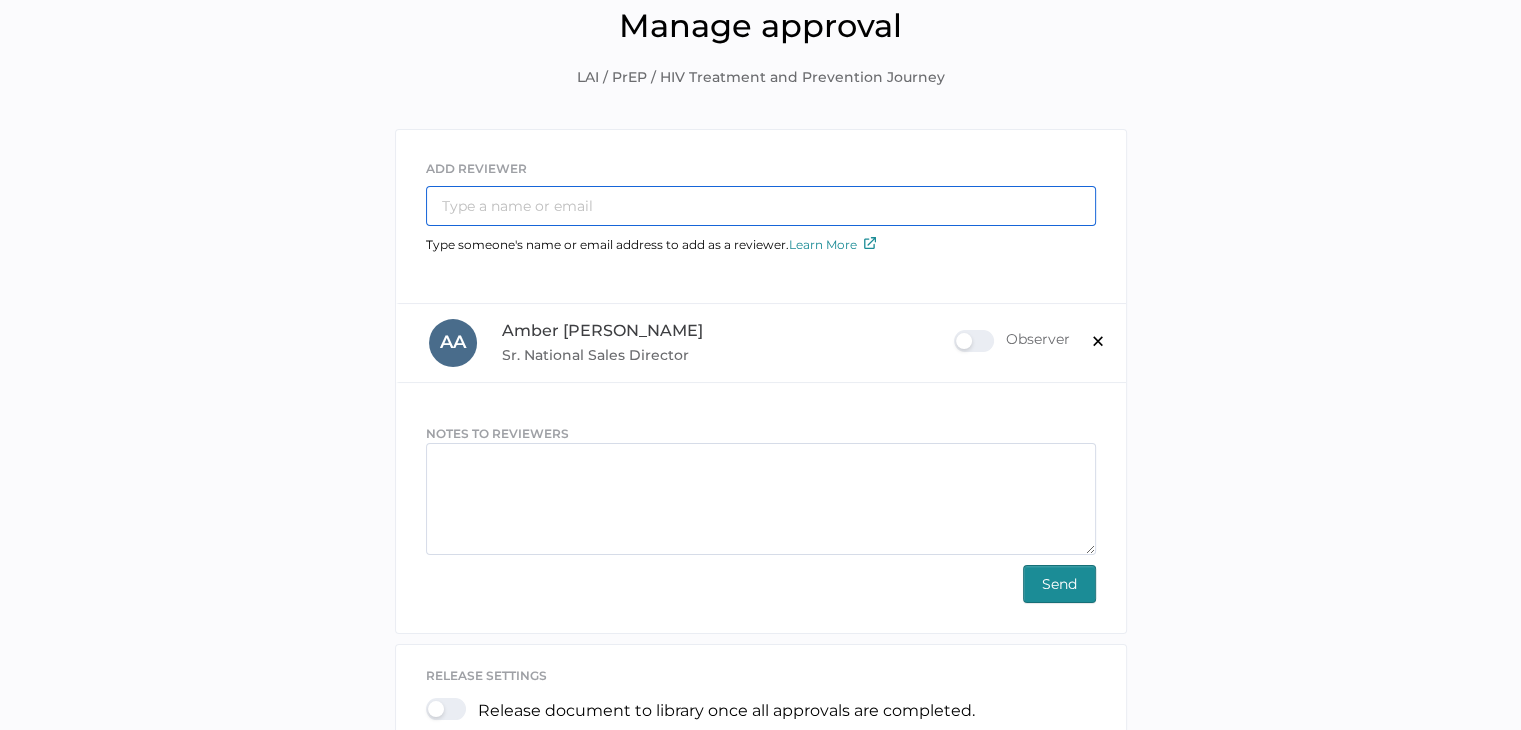 type 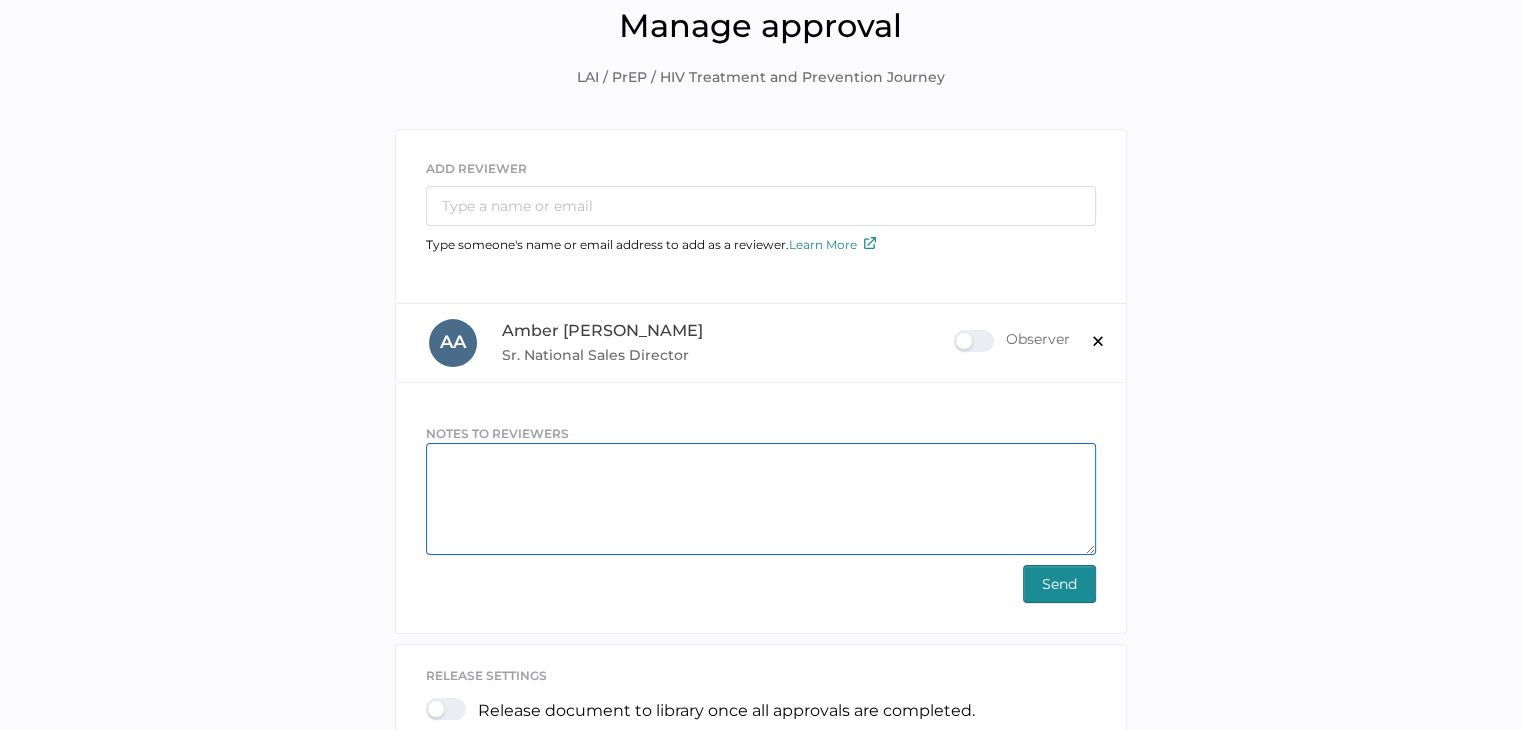 click at bounding box center [761, 499] 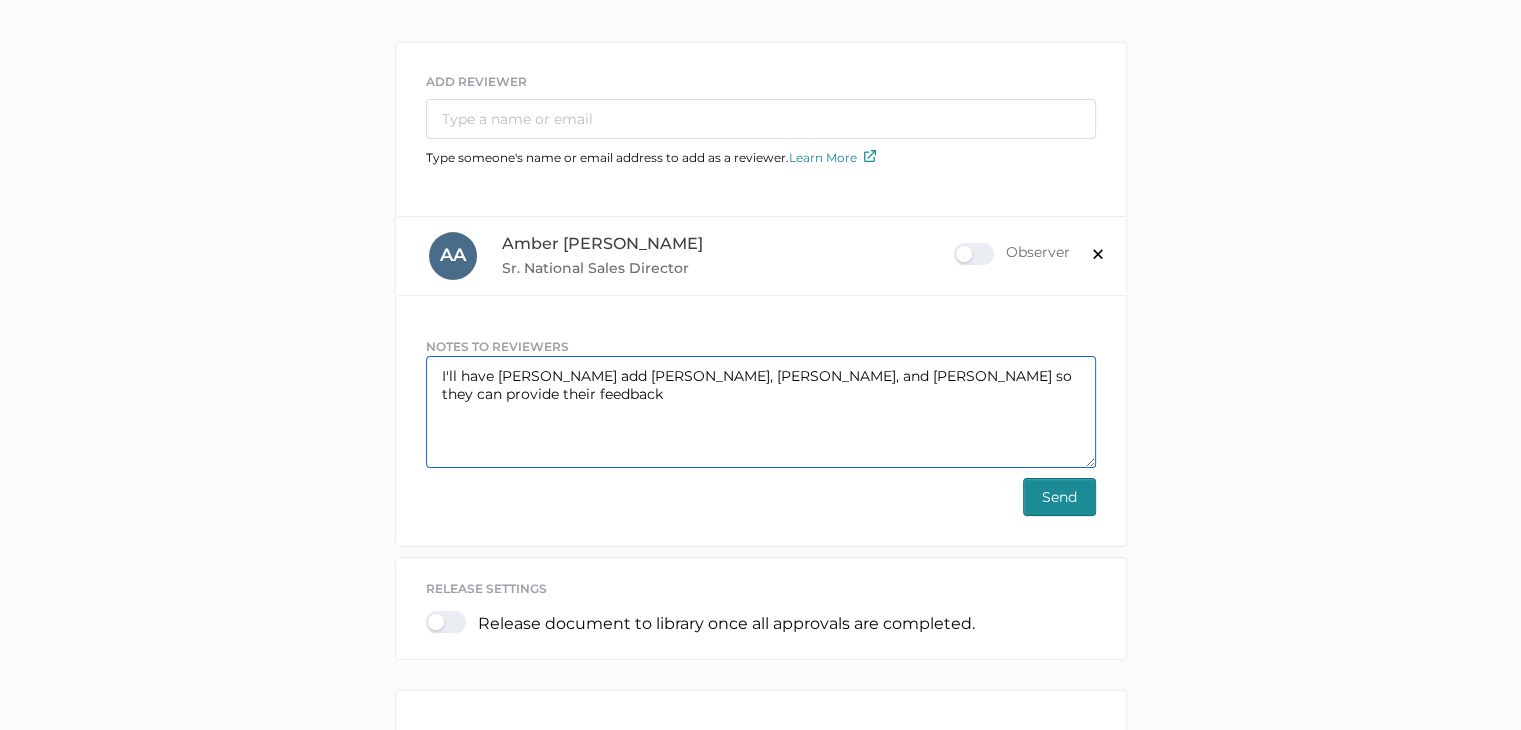 scroll, scrollTop: 184, scrollLeft: 0, axis: vertical 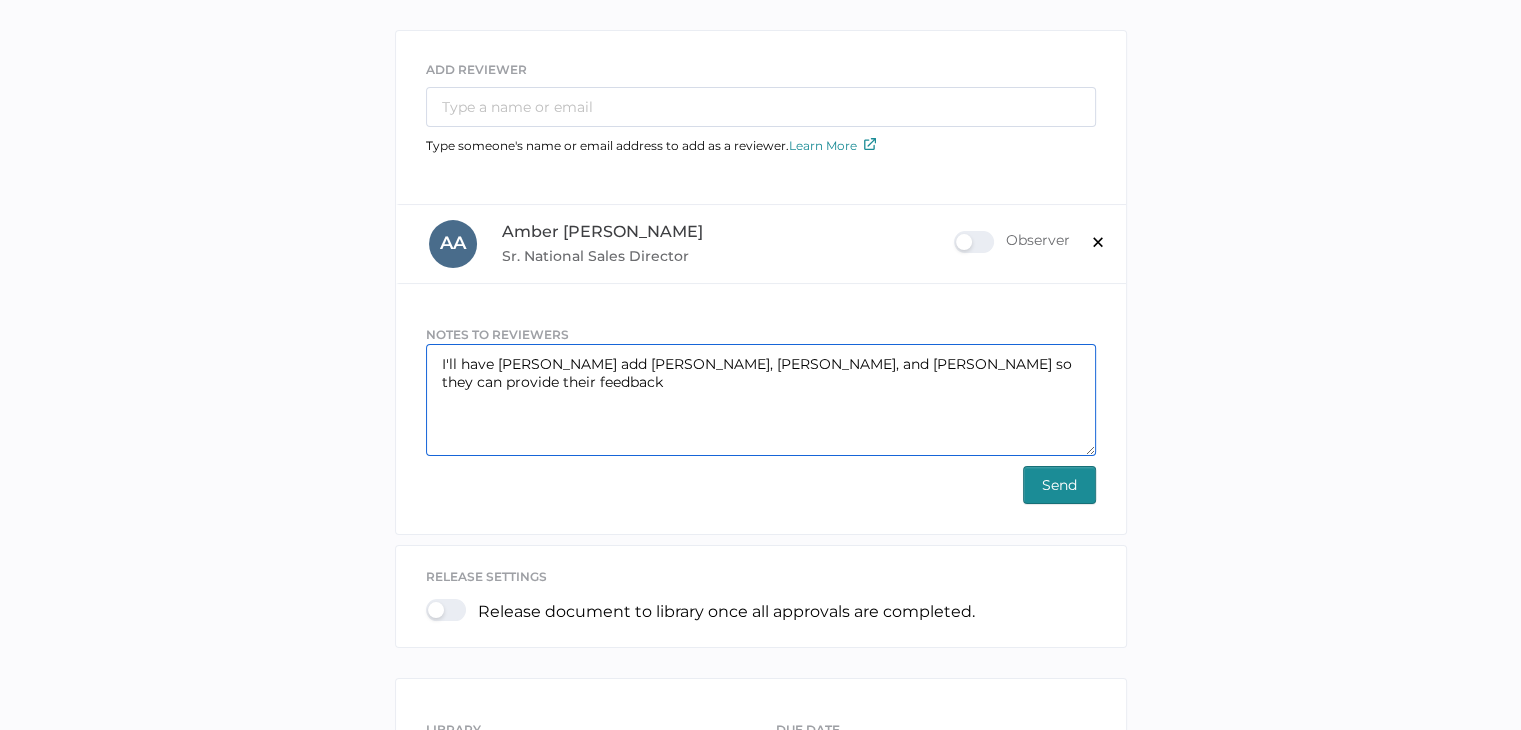 click on "I'll have Cully add Natalie, Matt, and Keegan so they can provide their feedback" at bounding box center (761, 400) 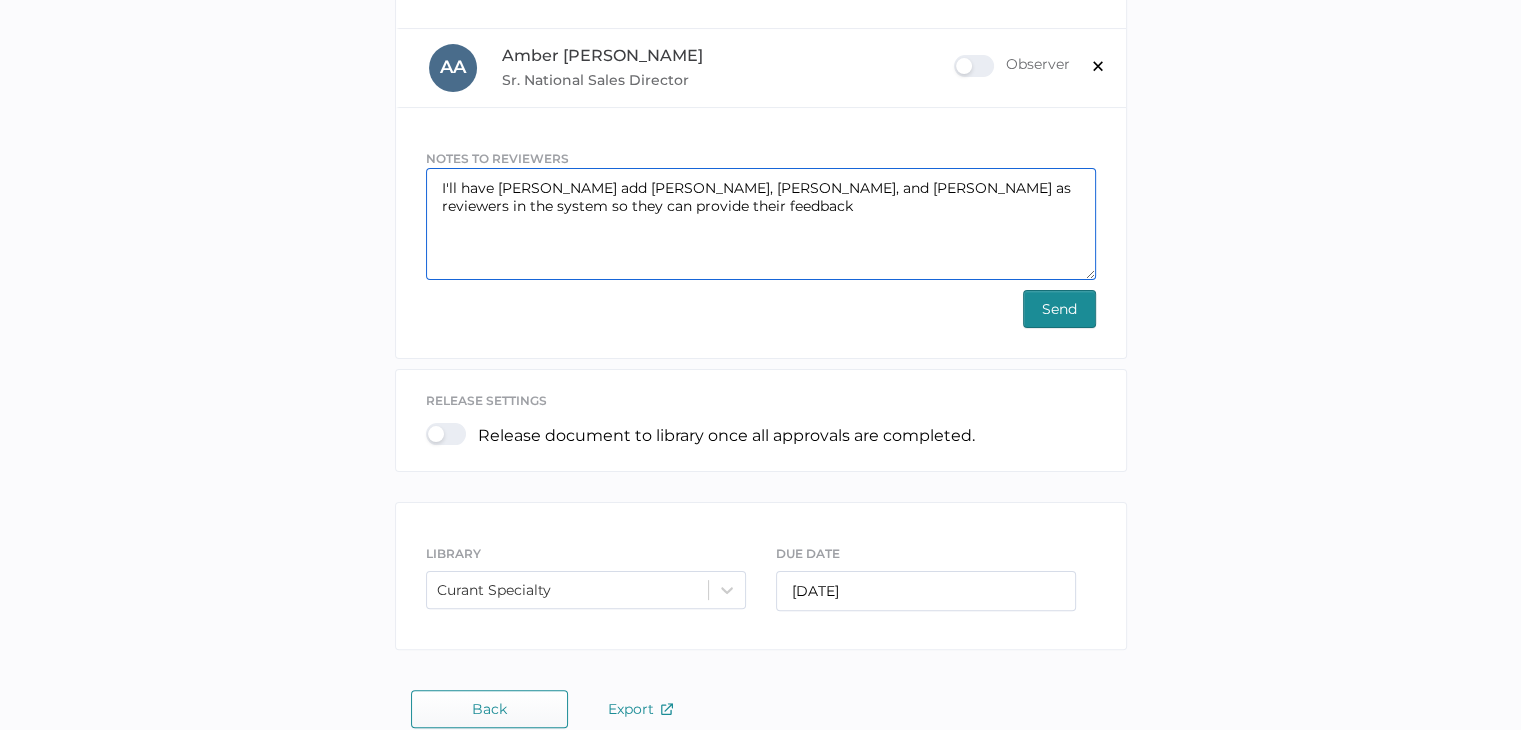 scroll, scrollTop: 379, scrollLeft: 0, axis: vertical 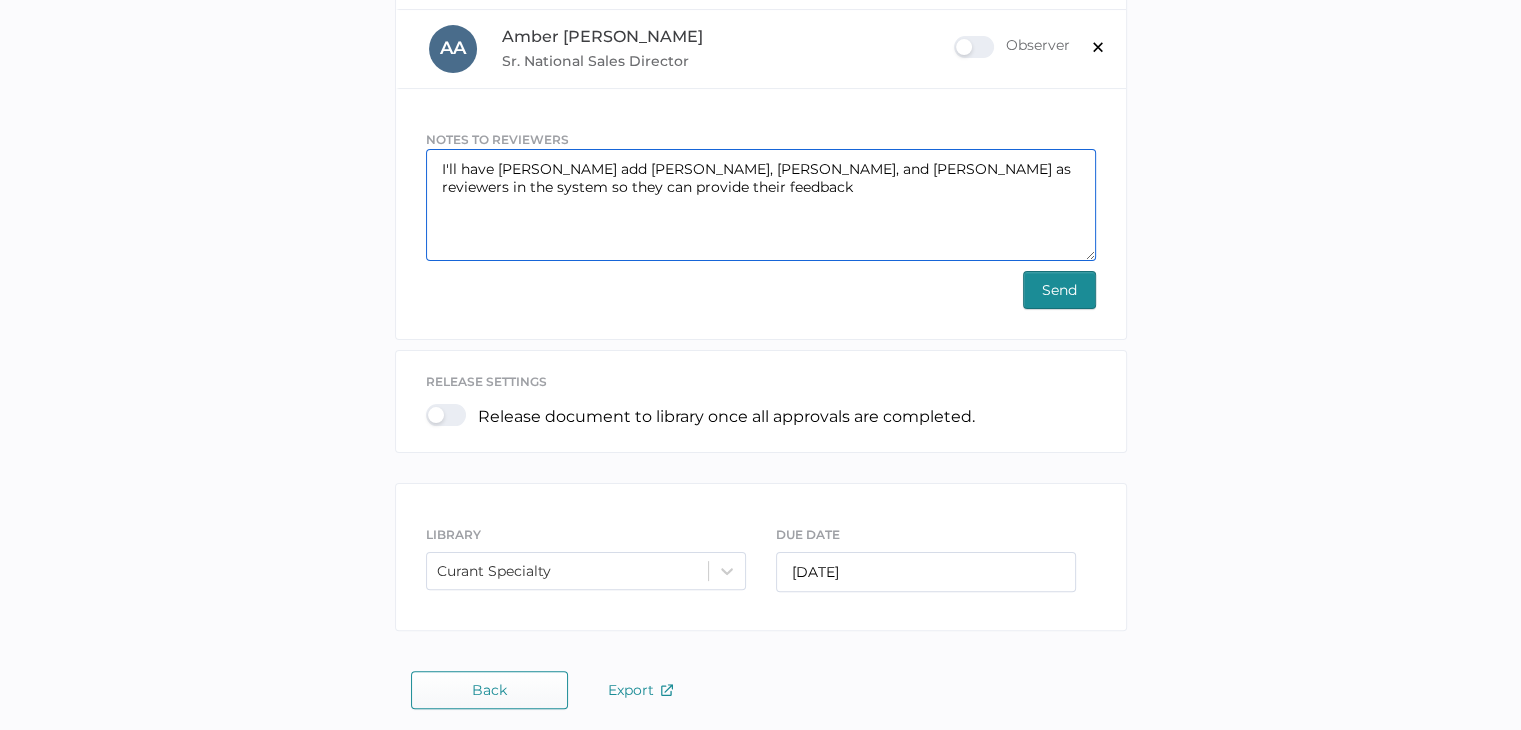 type on "I'll have Cully add Natalie, Matt, and Keegan as reviewers in the system so they can provide their feedback" 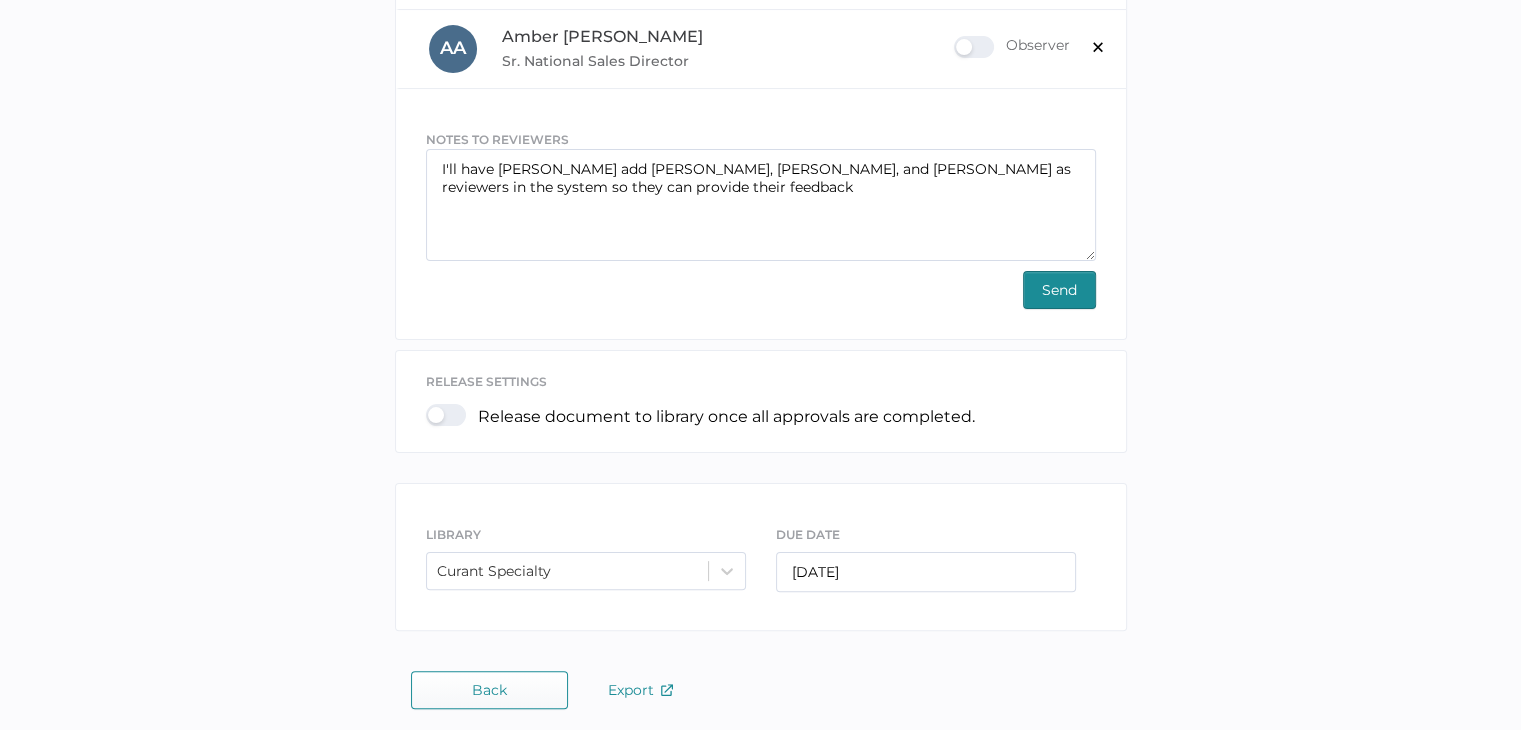 click on "Send" at bounding box center (1059, 290) 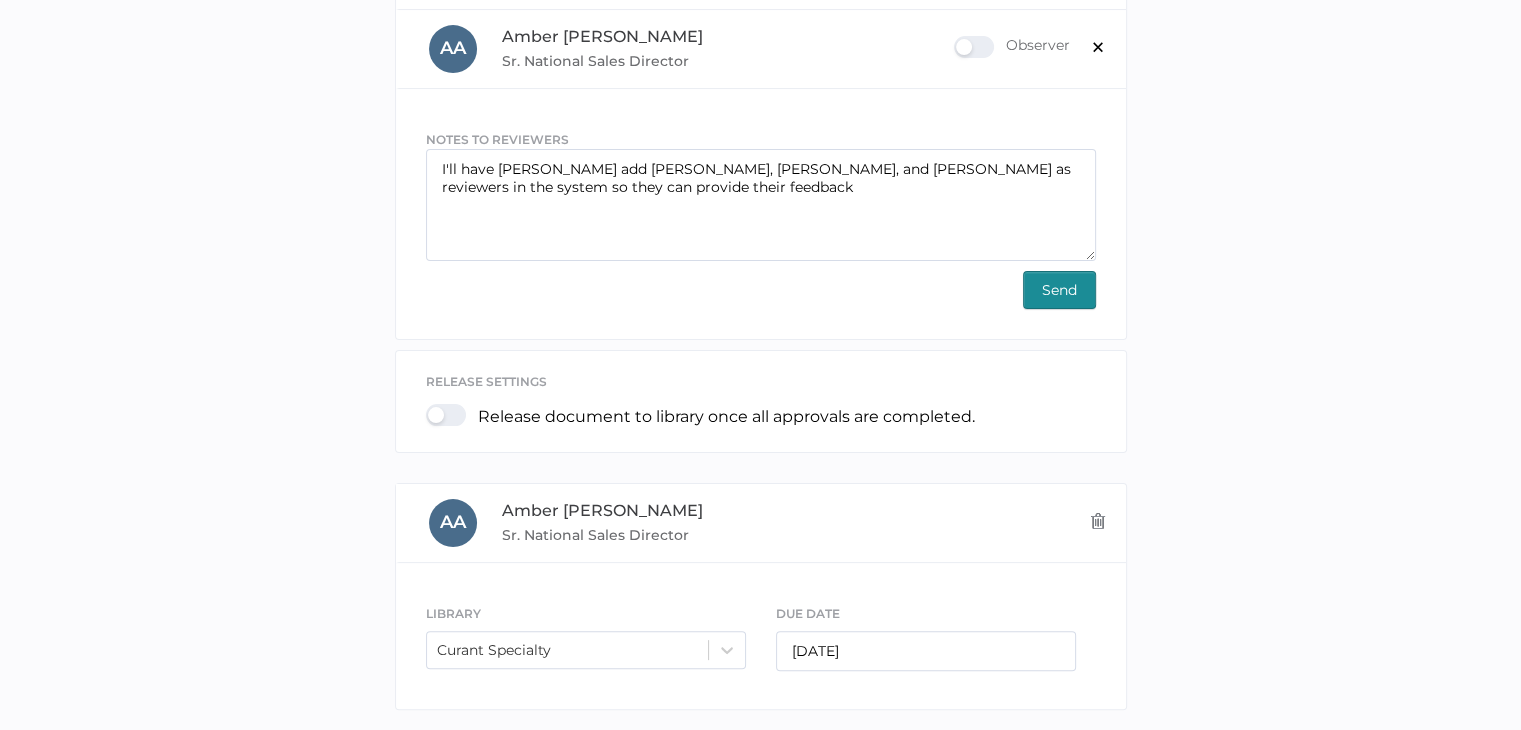 scroll, scrollTop: 116, scrollLeft: 0, axis: vertical 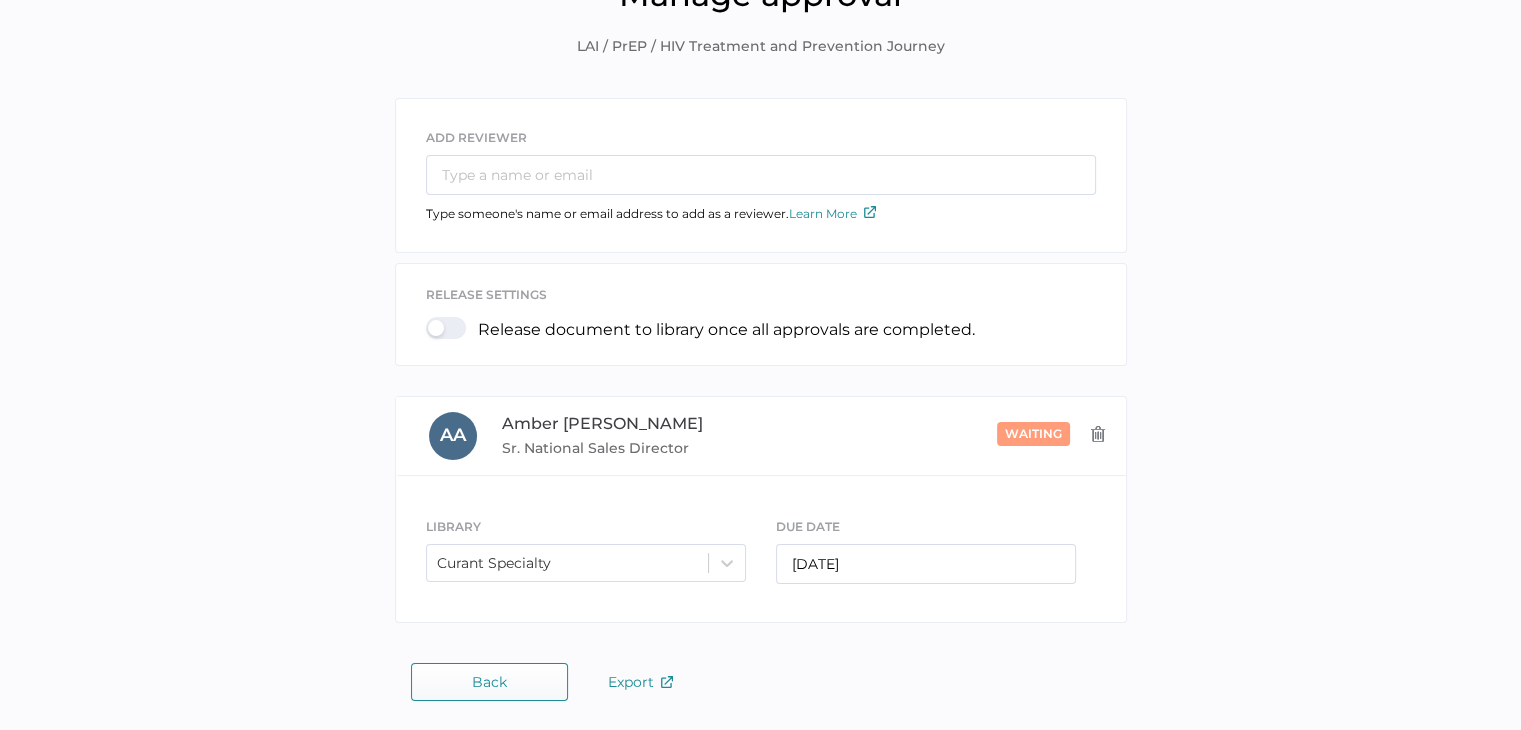 click on "Back" at bounding box center [489, 682] 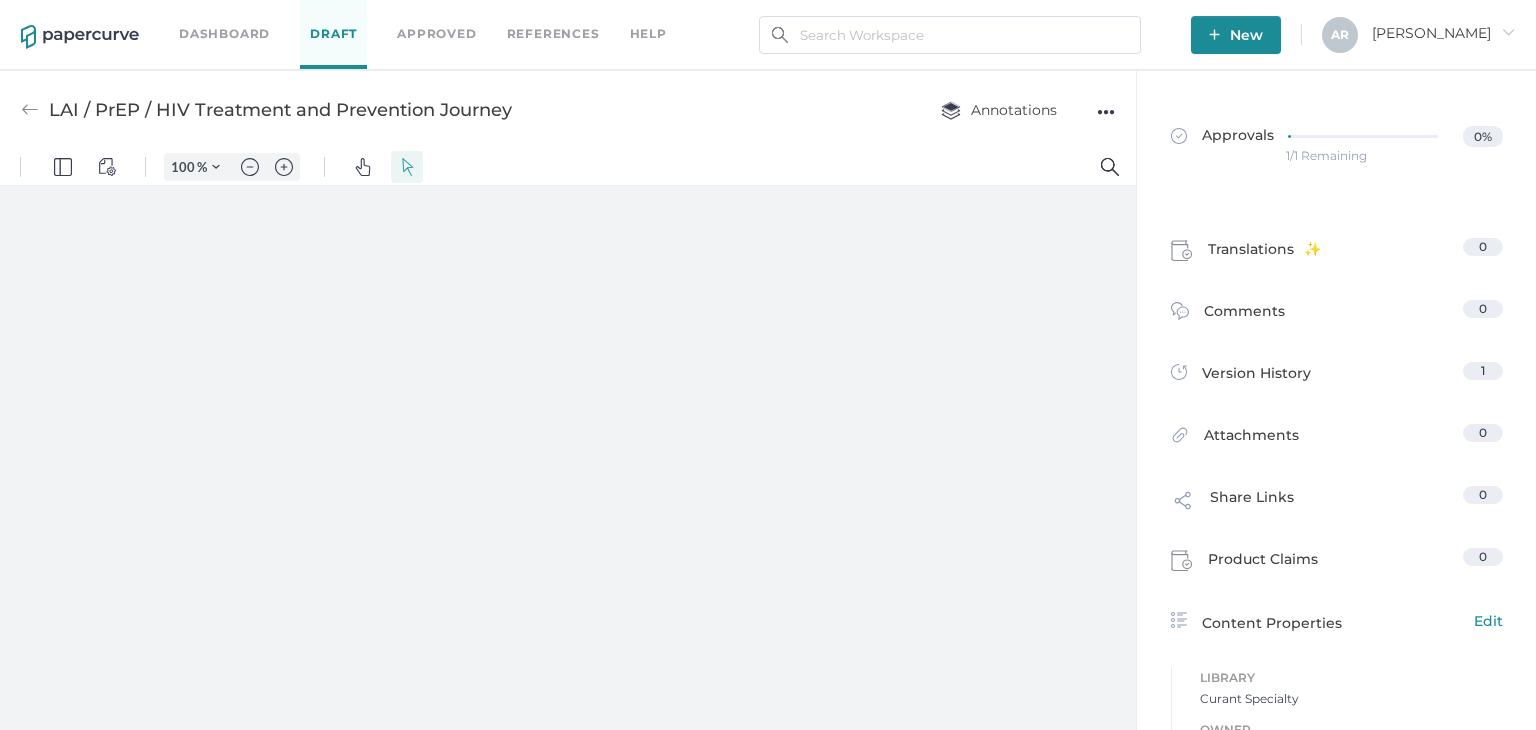 scroll, scrollTop: 0, scrollLeft: 0, axis: both 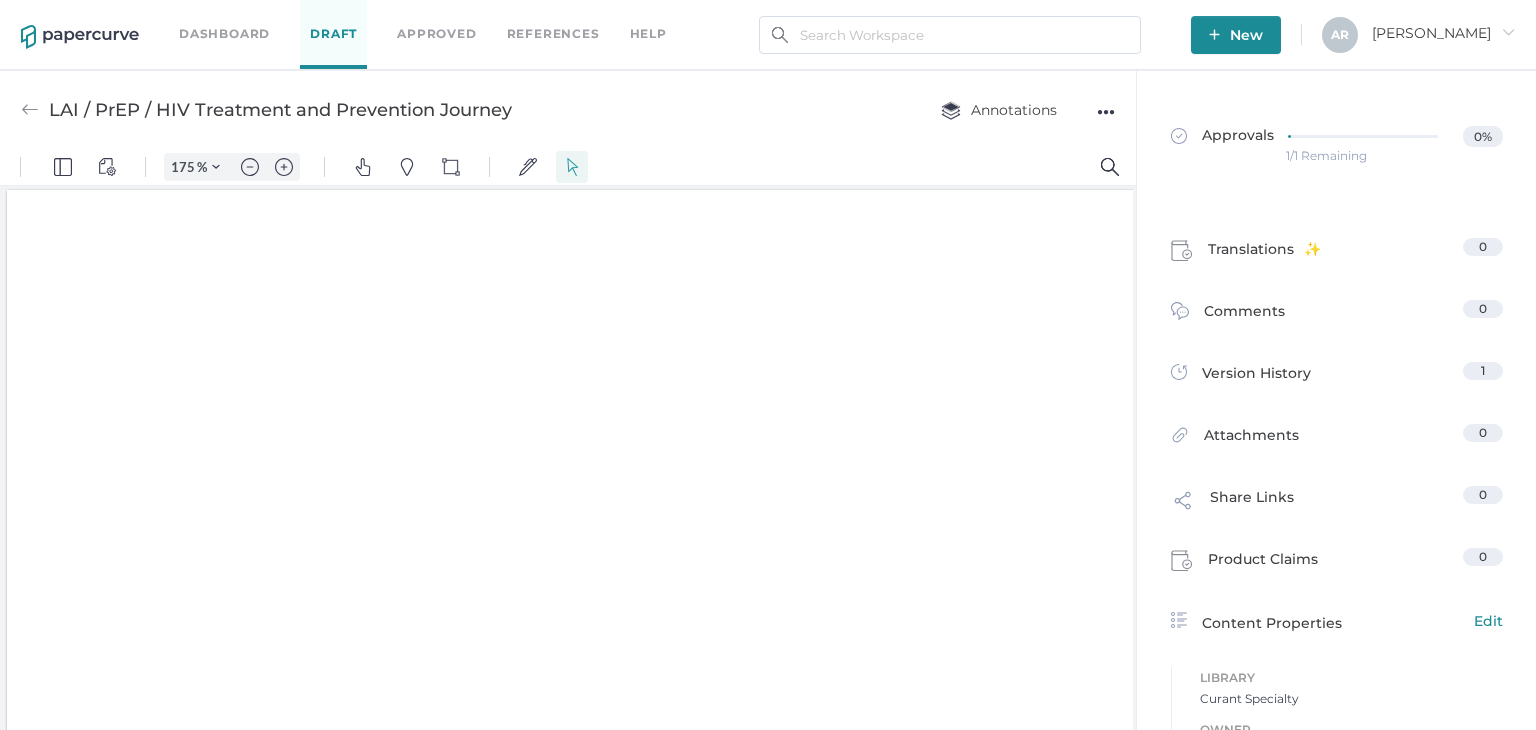 click at bounding box center (568, 462) 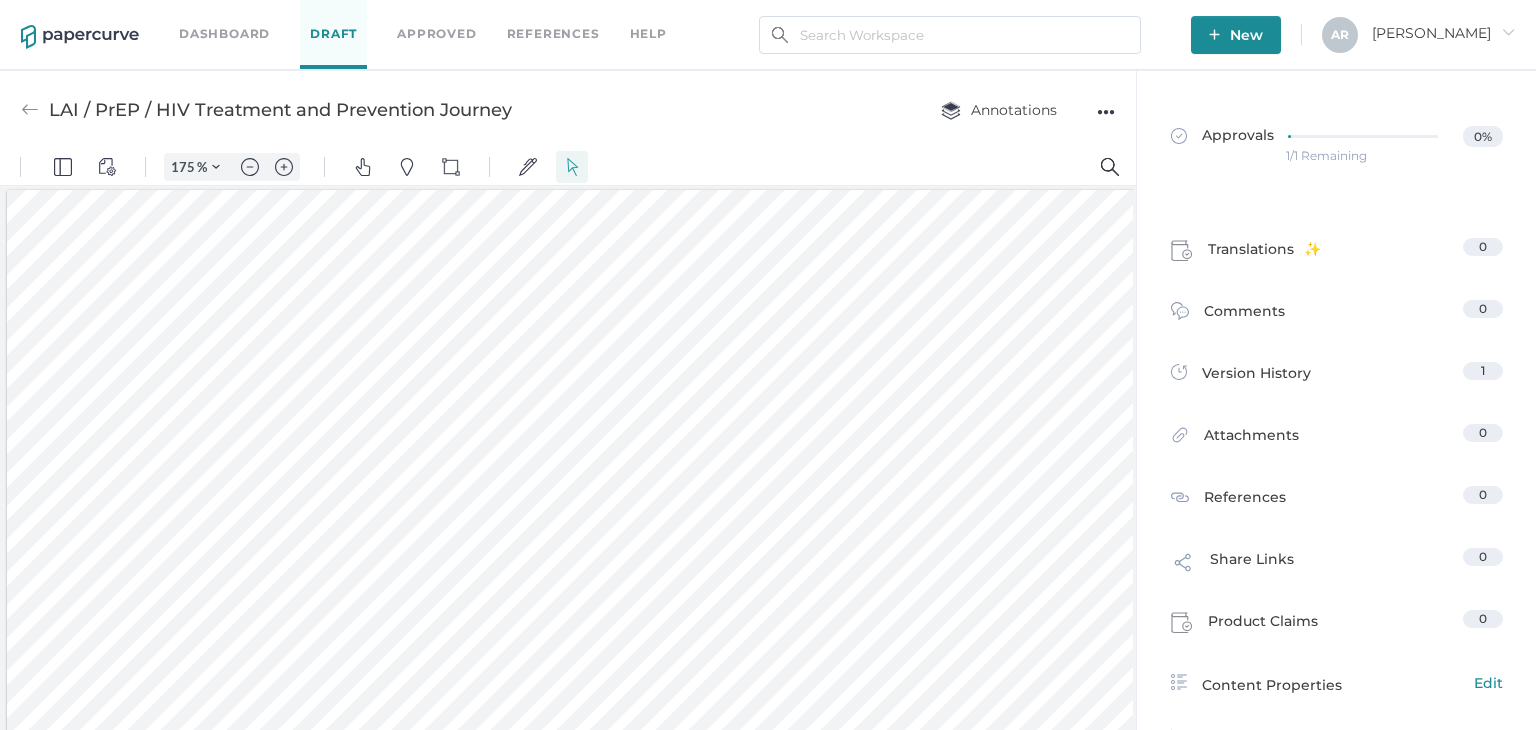 click on "LAI / PrEP / HIV Treatment and Prevention Journey" at bounding box center [266, 110] 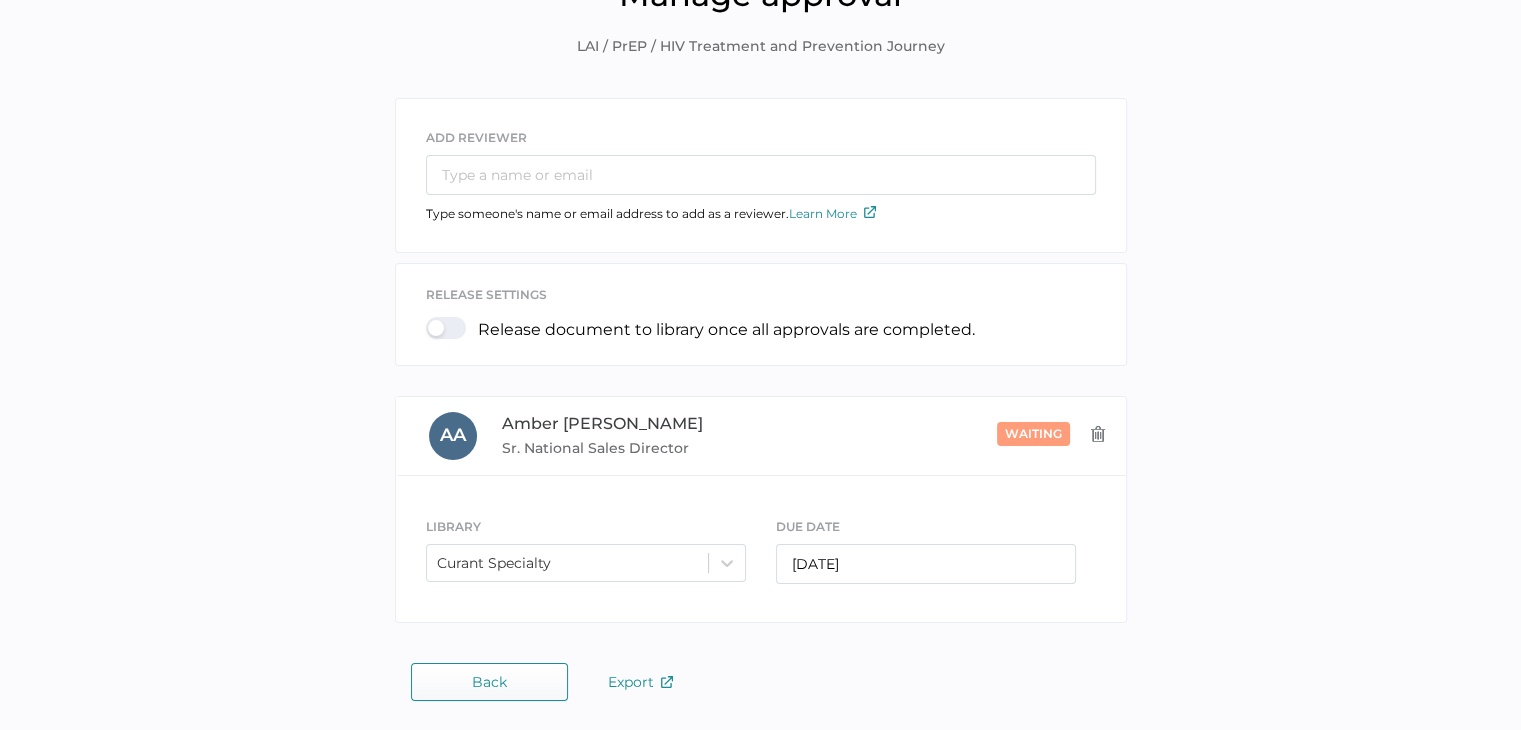 scroll, scrollTop: 0, scrollLeft: 0, axis: both 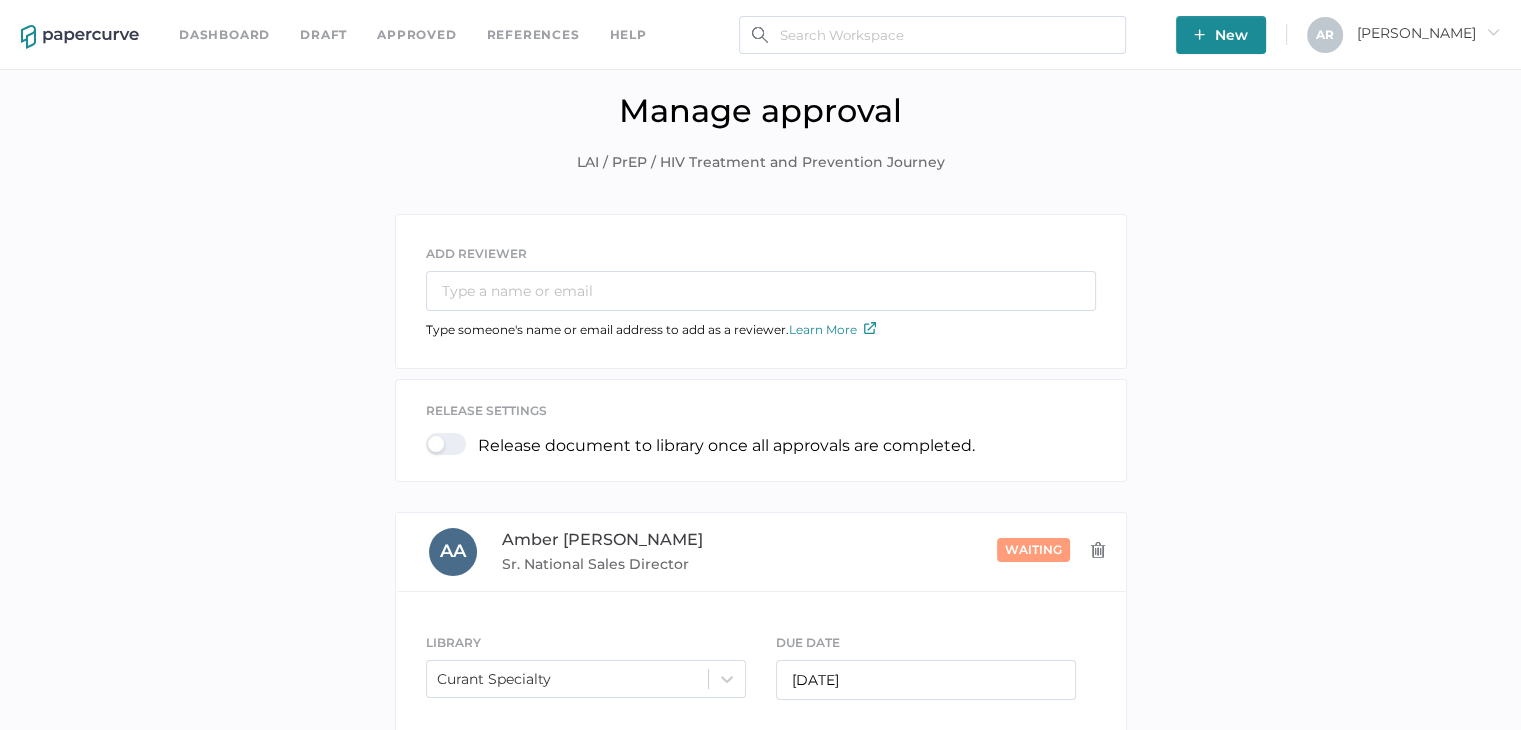 click on "Dashboard" at bounding box center (224, 35) 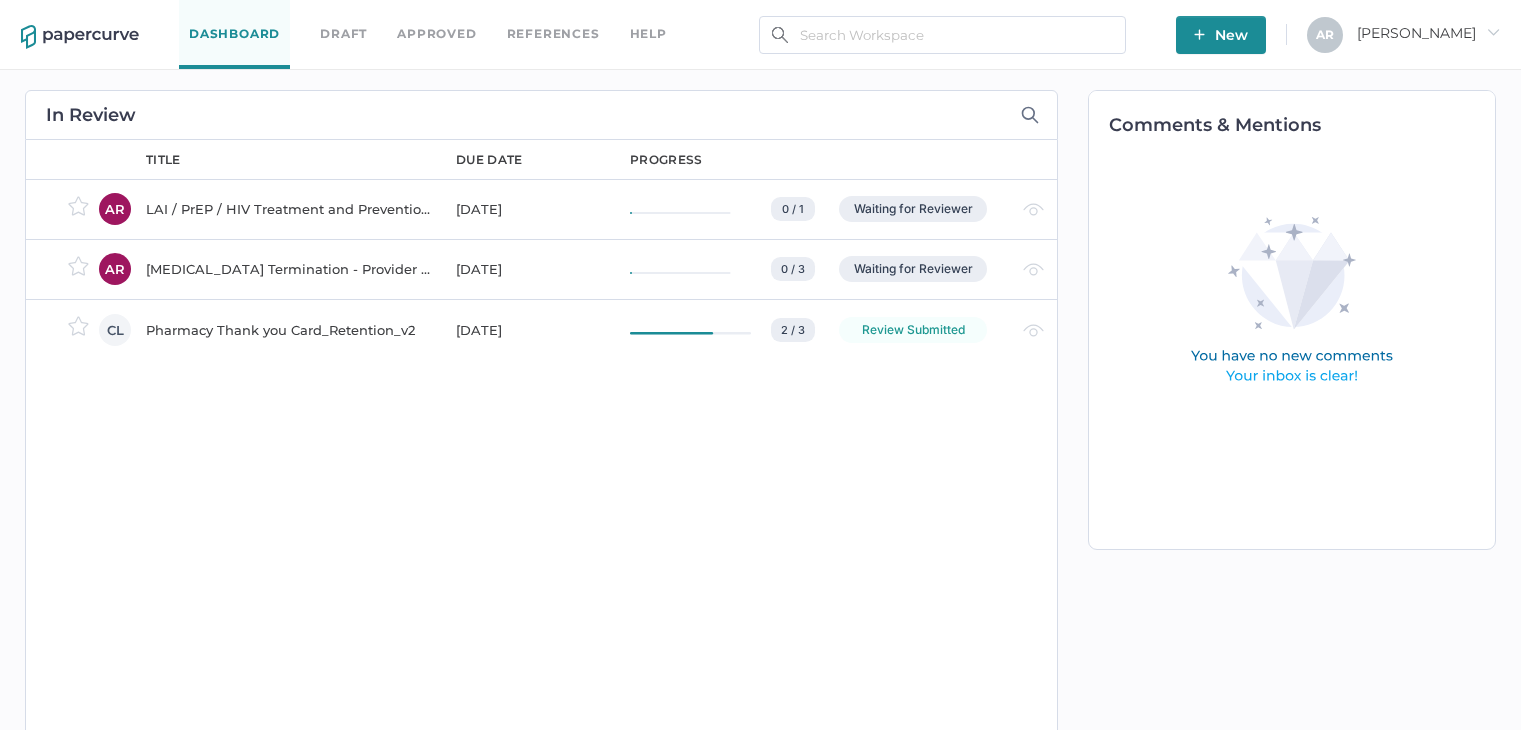 scroll, scrollTop: 0, scrollLeft: 0, axis: both 